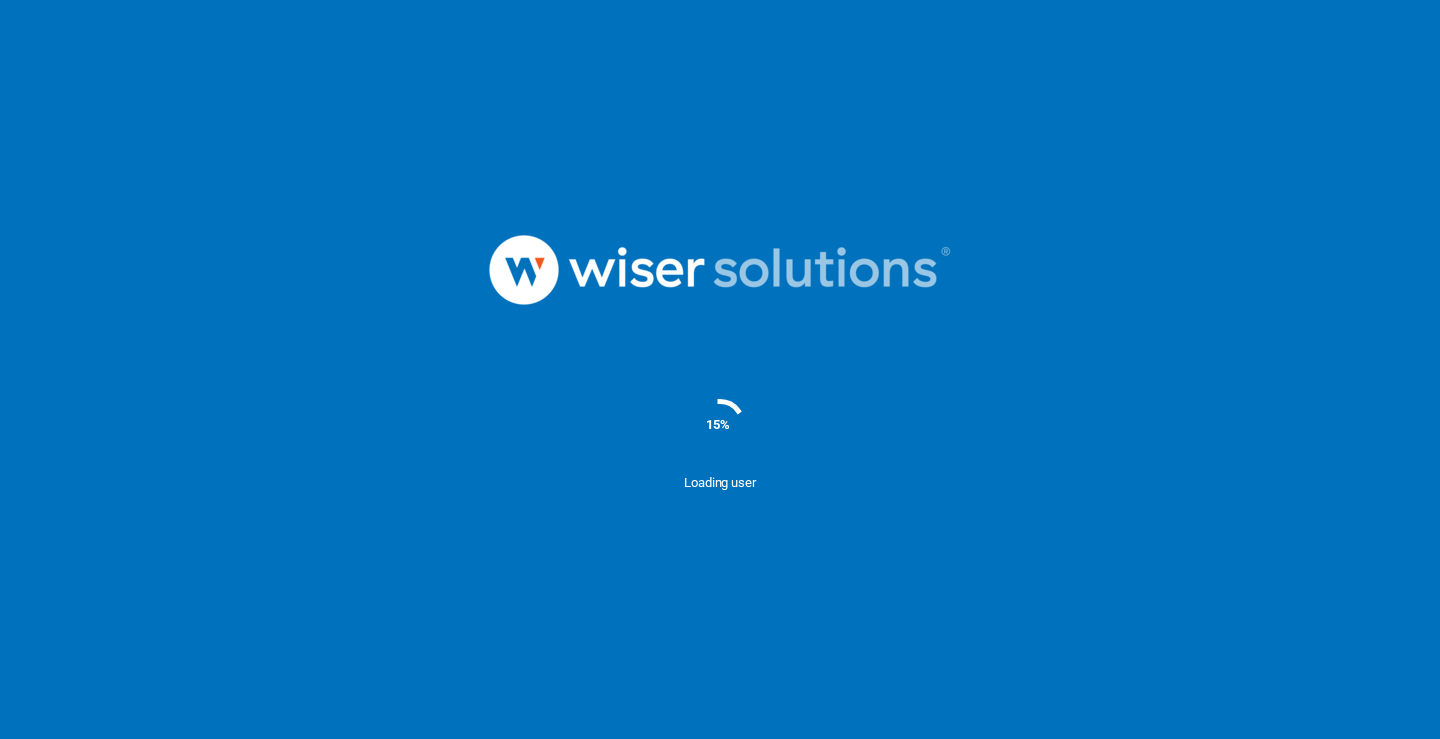 scroll, scrollTop: 0, scrollLeft: 0, axis: both 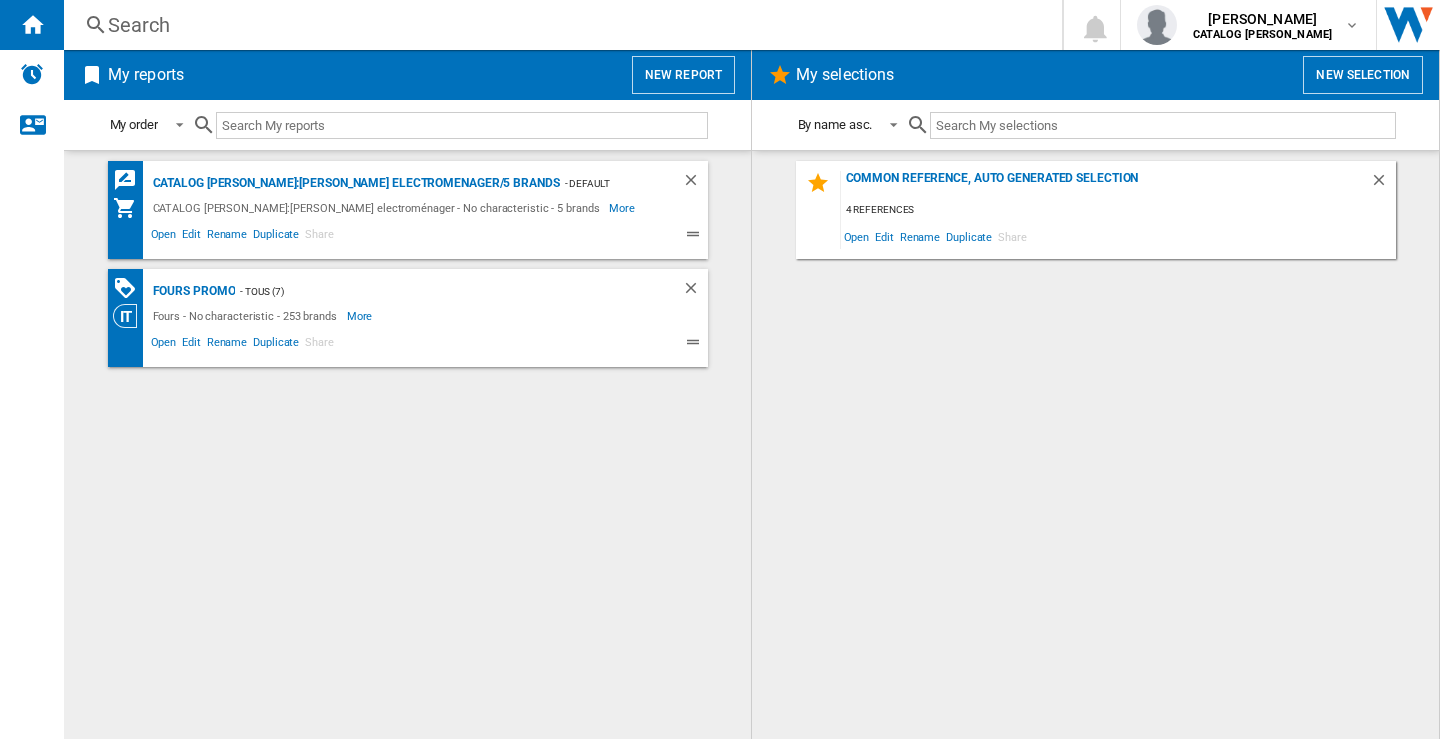 click on "New report" at bounding box center [683, 75] 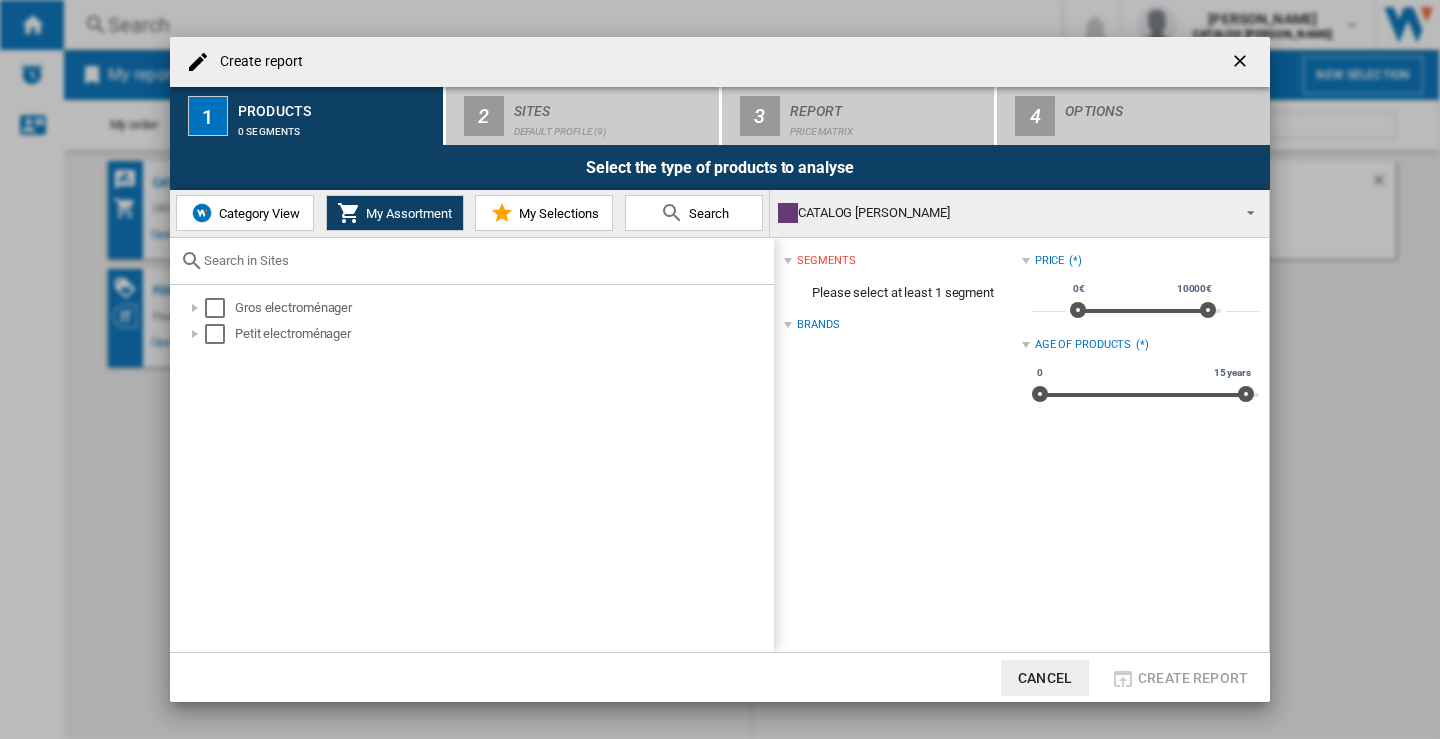 click on "Category View" at bounding box center (257, 213) 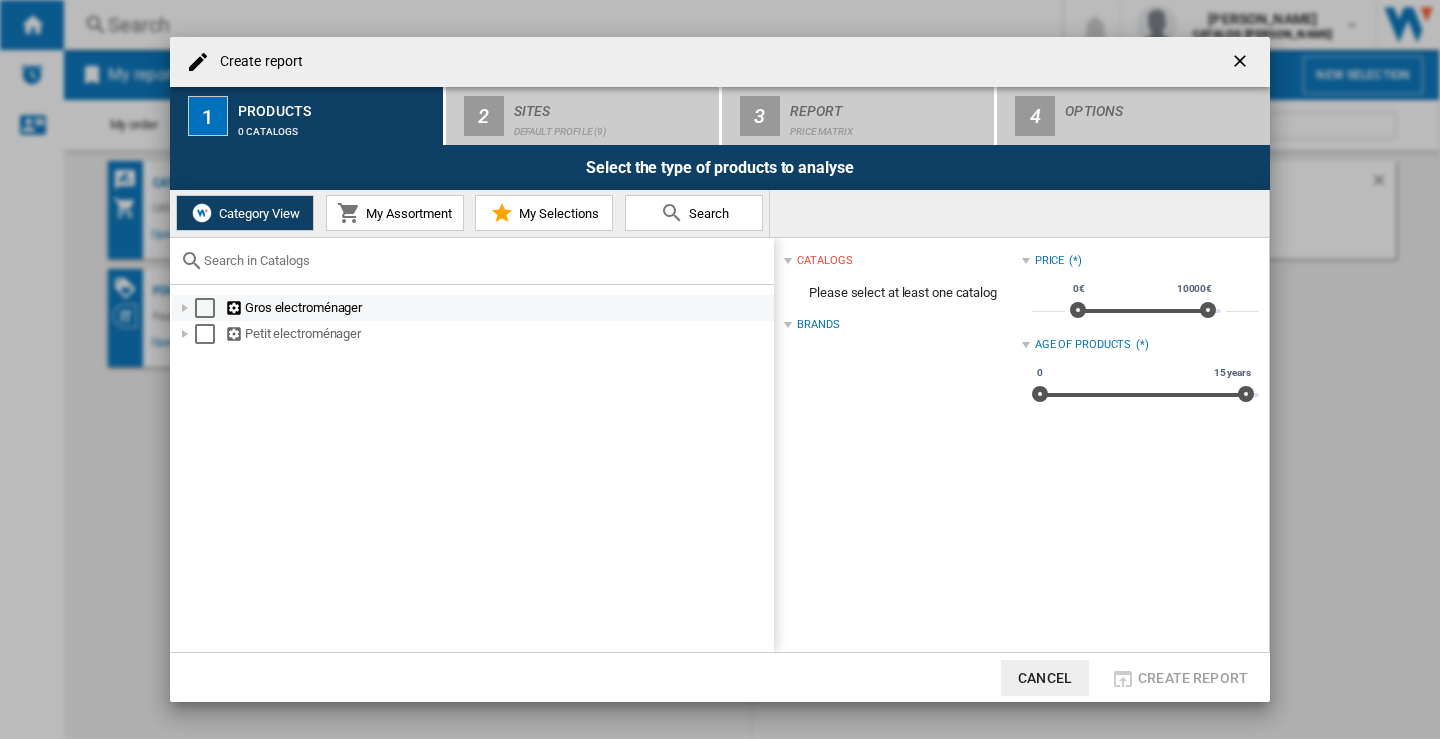 click at bounding box center [185, 308] 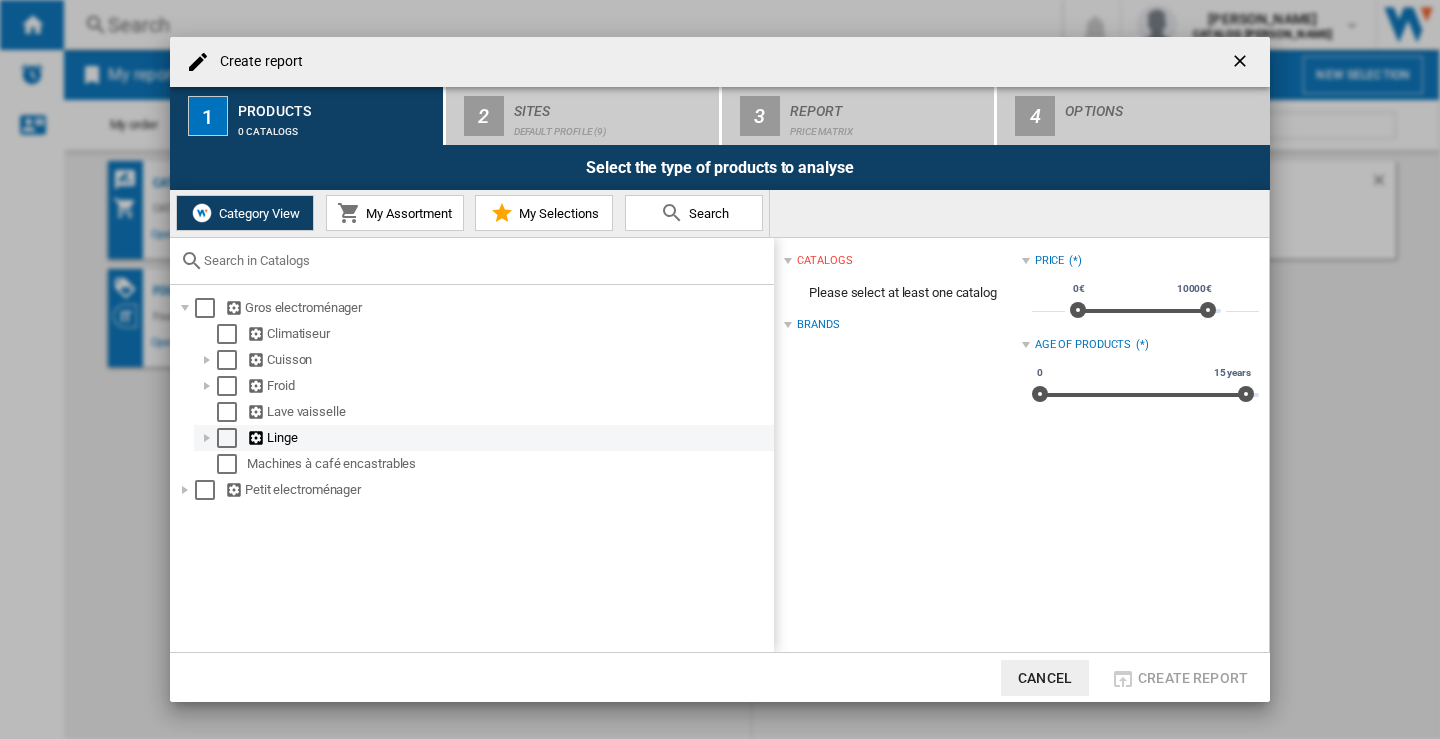 click at bounding box center (227, 438) 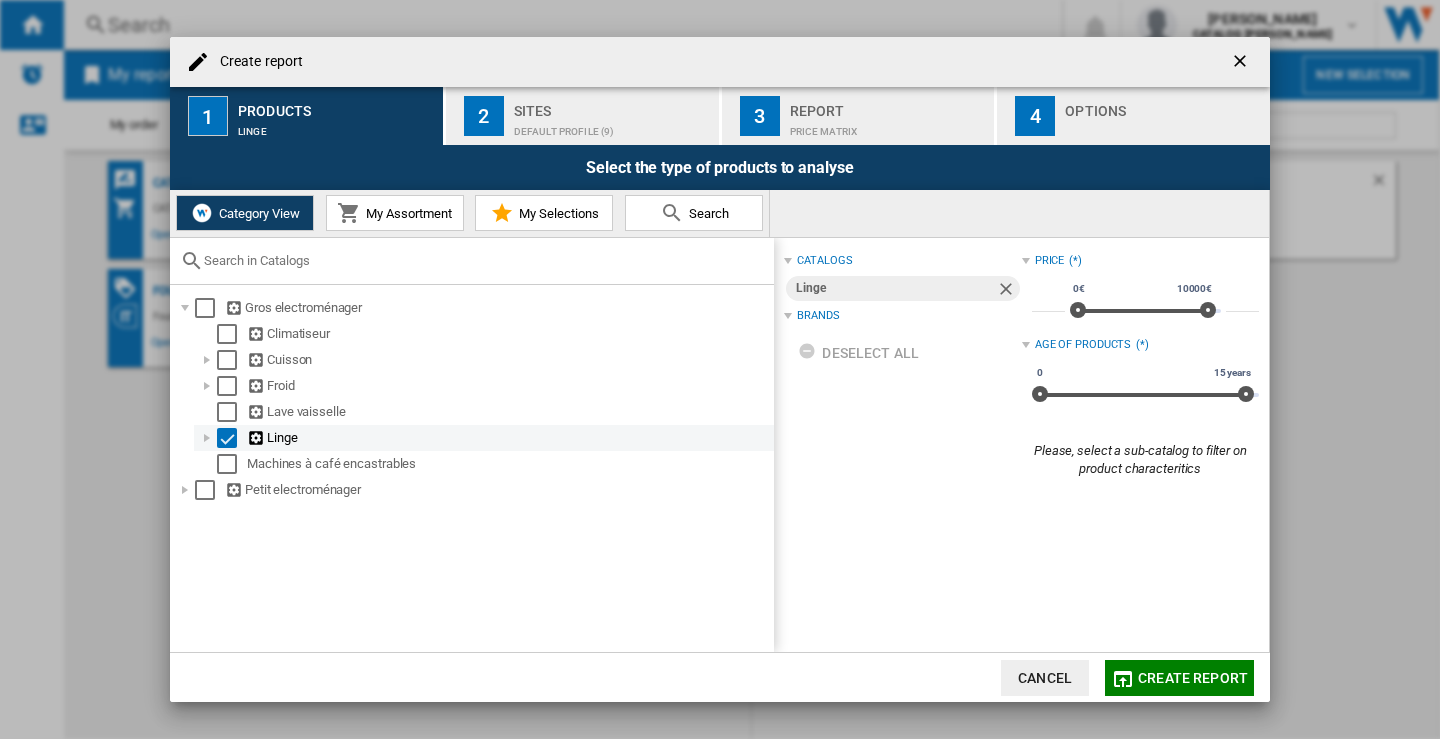 click at bounding box center (227, 438) 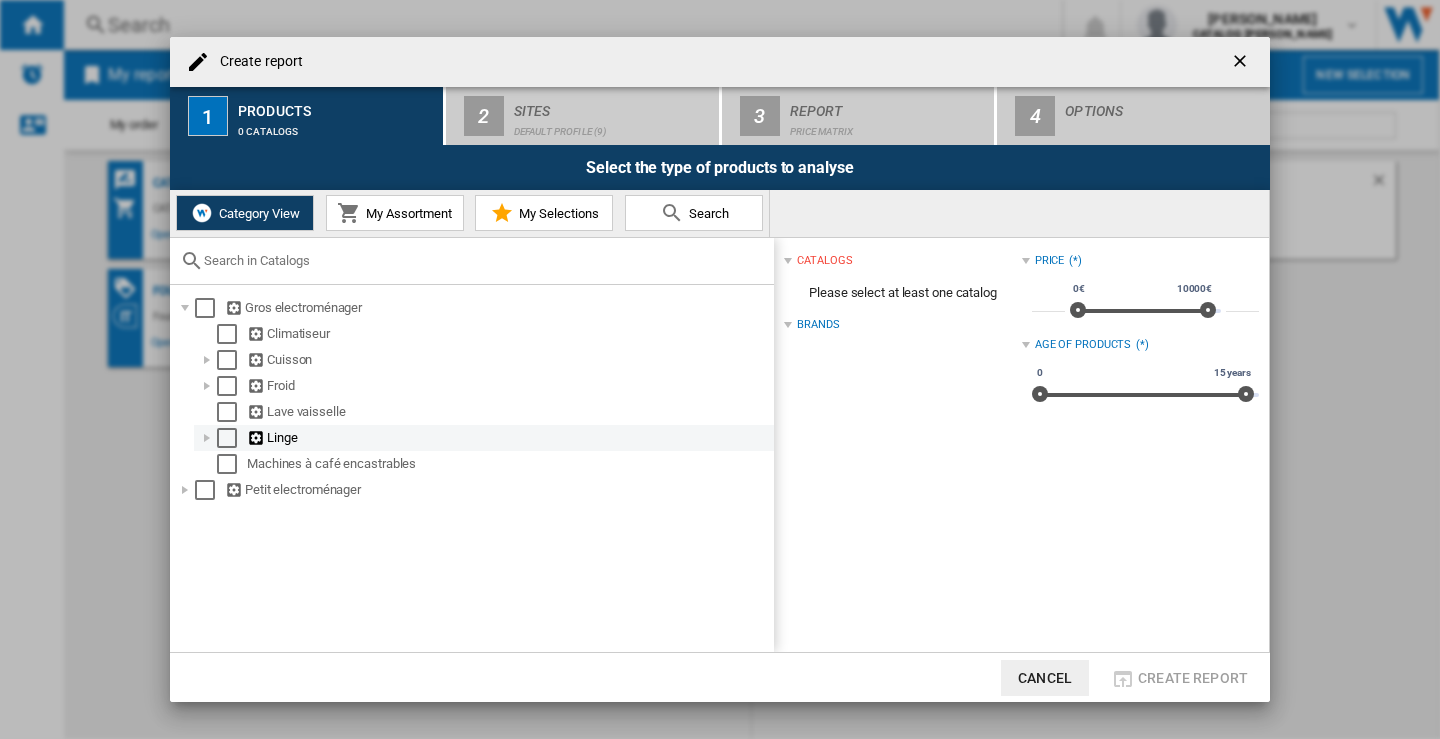 click at bounding box center [207, 438] 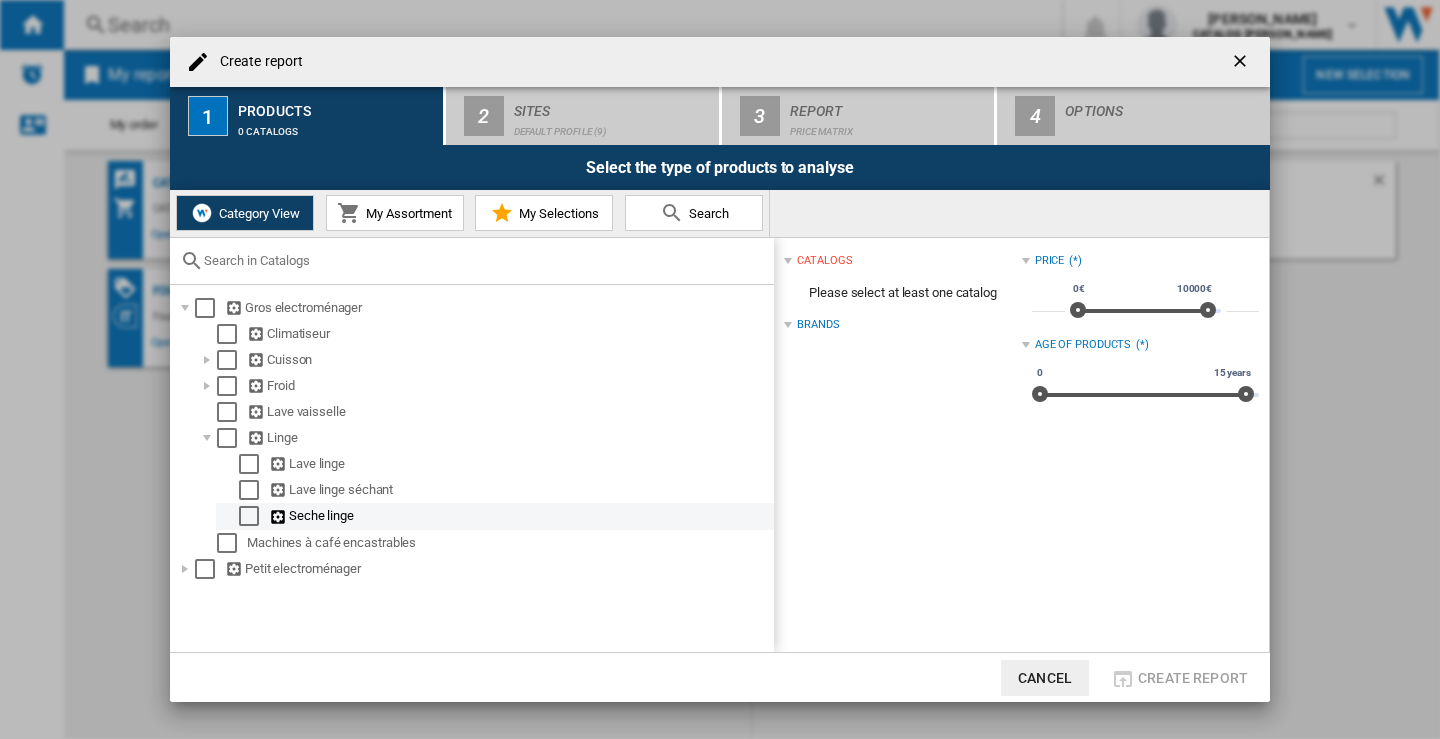 click at bounding box center (249, 516) 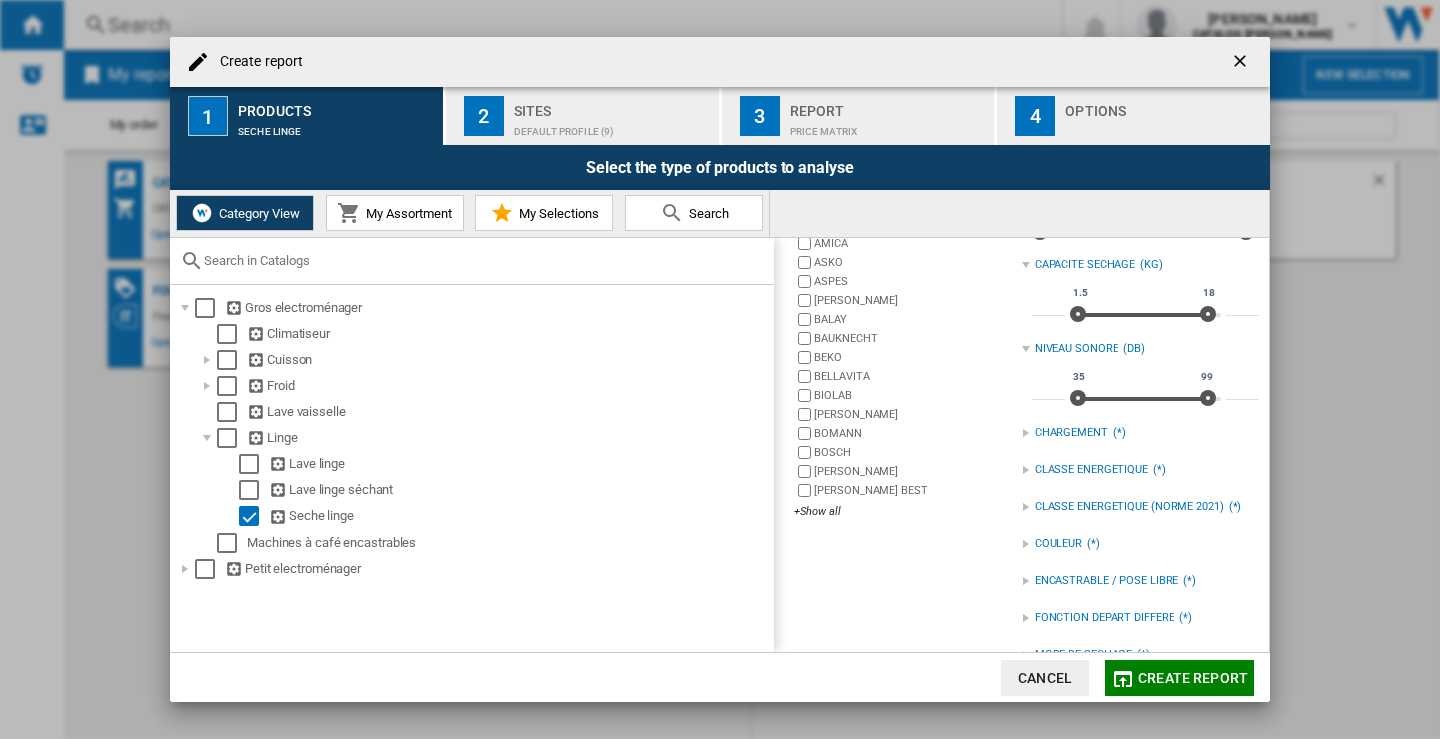 scroll, scrollTop: 236, scrollLeft: 0, axis: vertical 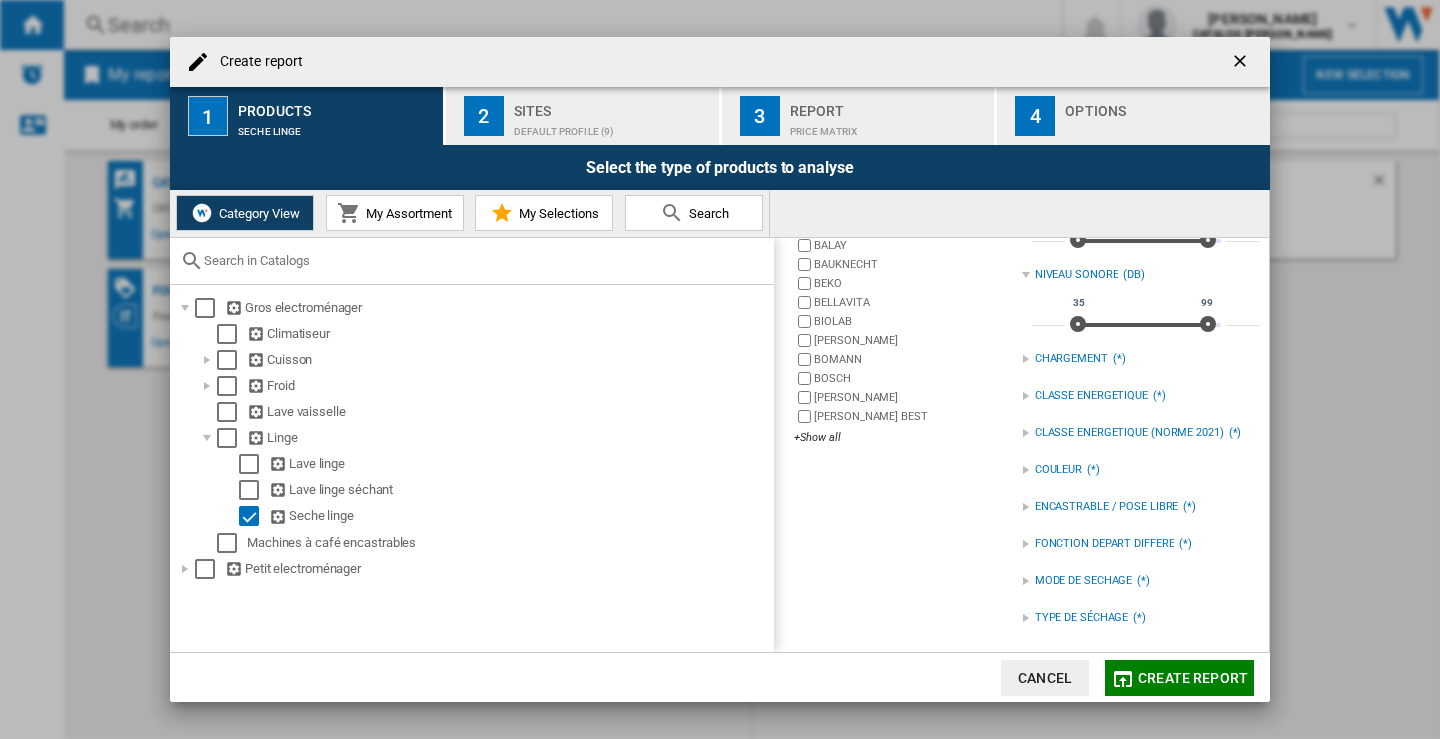 click on "TYPE DE SÉCHAGE" at bounding box center (1082, 618) 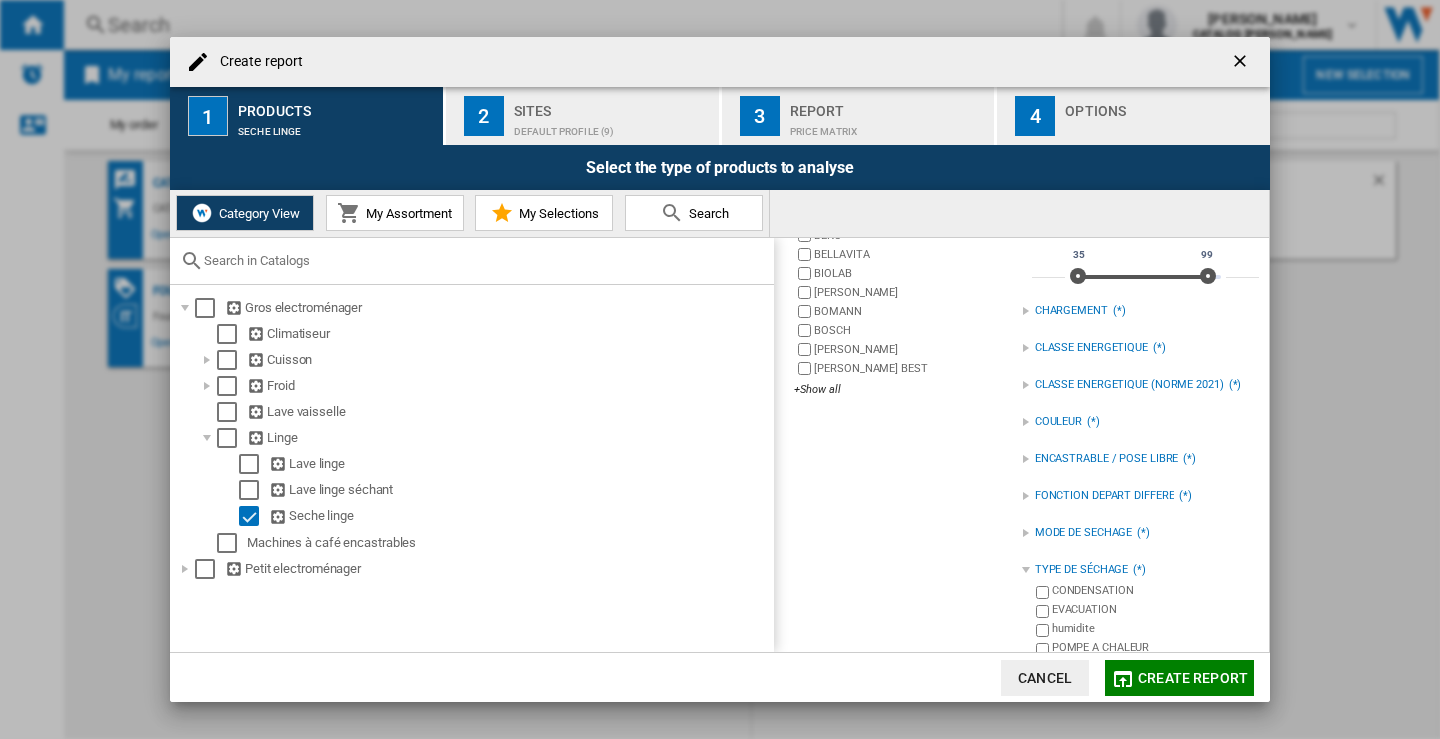 scroll, scrollTop: 303, scrollLeft: 0, axis: vertical 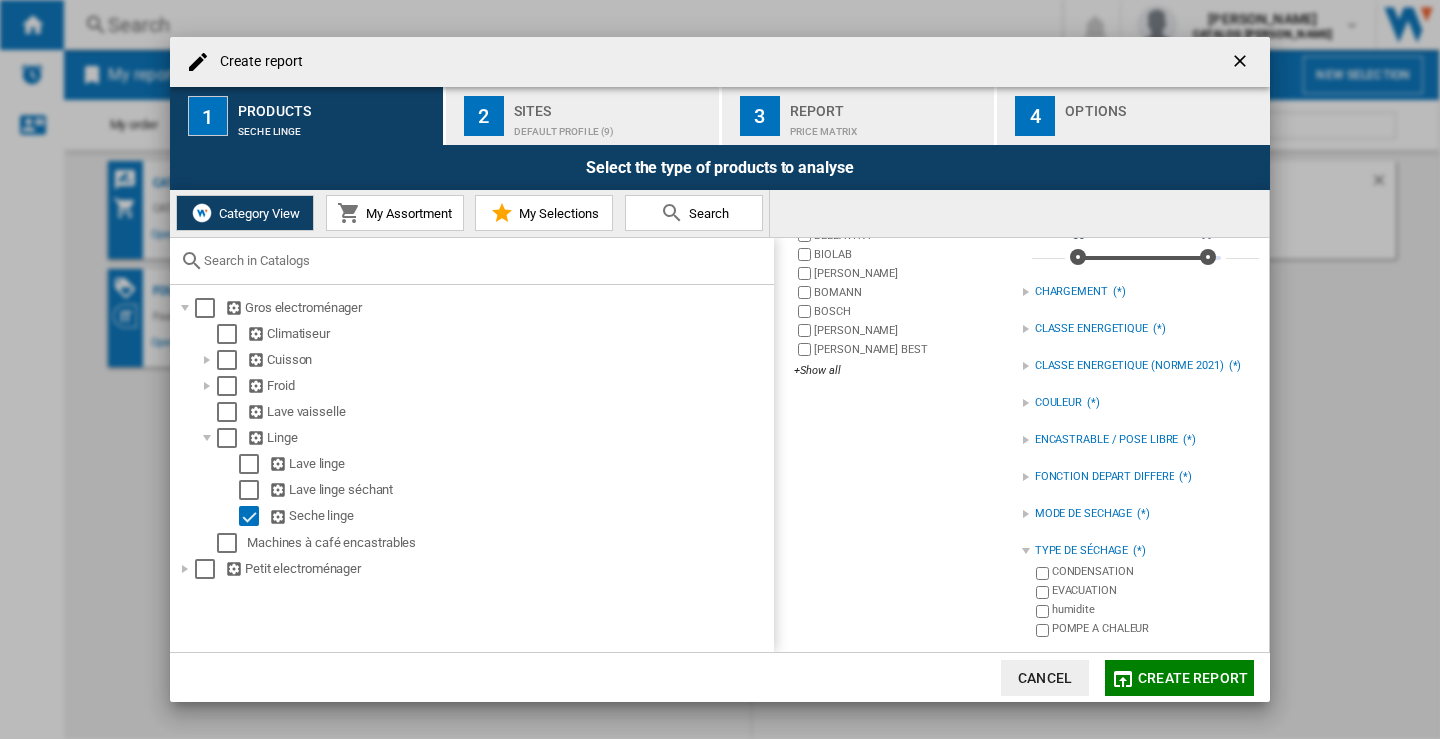 click on "POMPE A CHALEUR" at bounding box center [1155, 630] 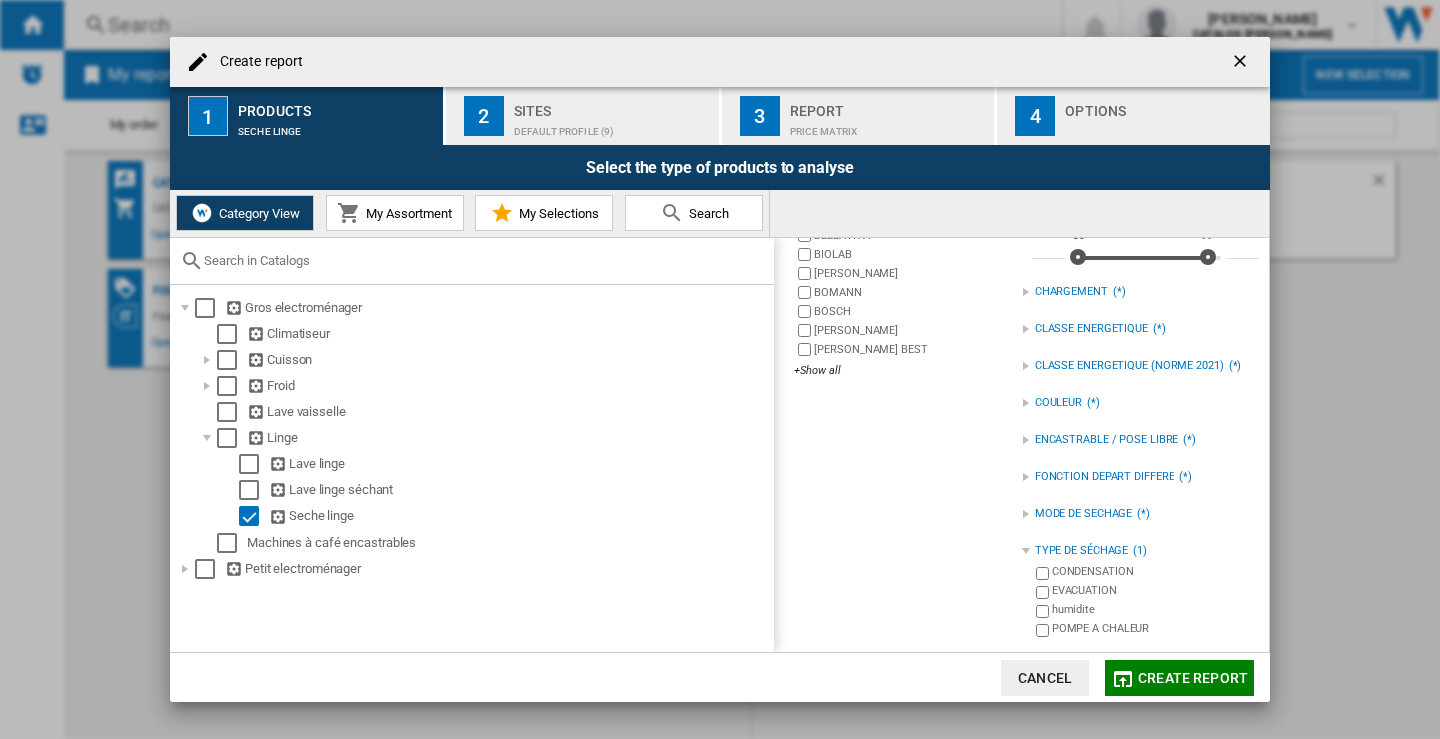 click on "Create report" 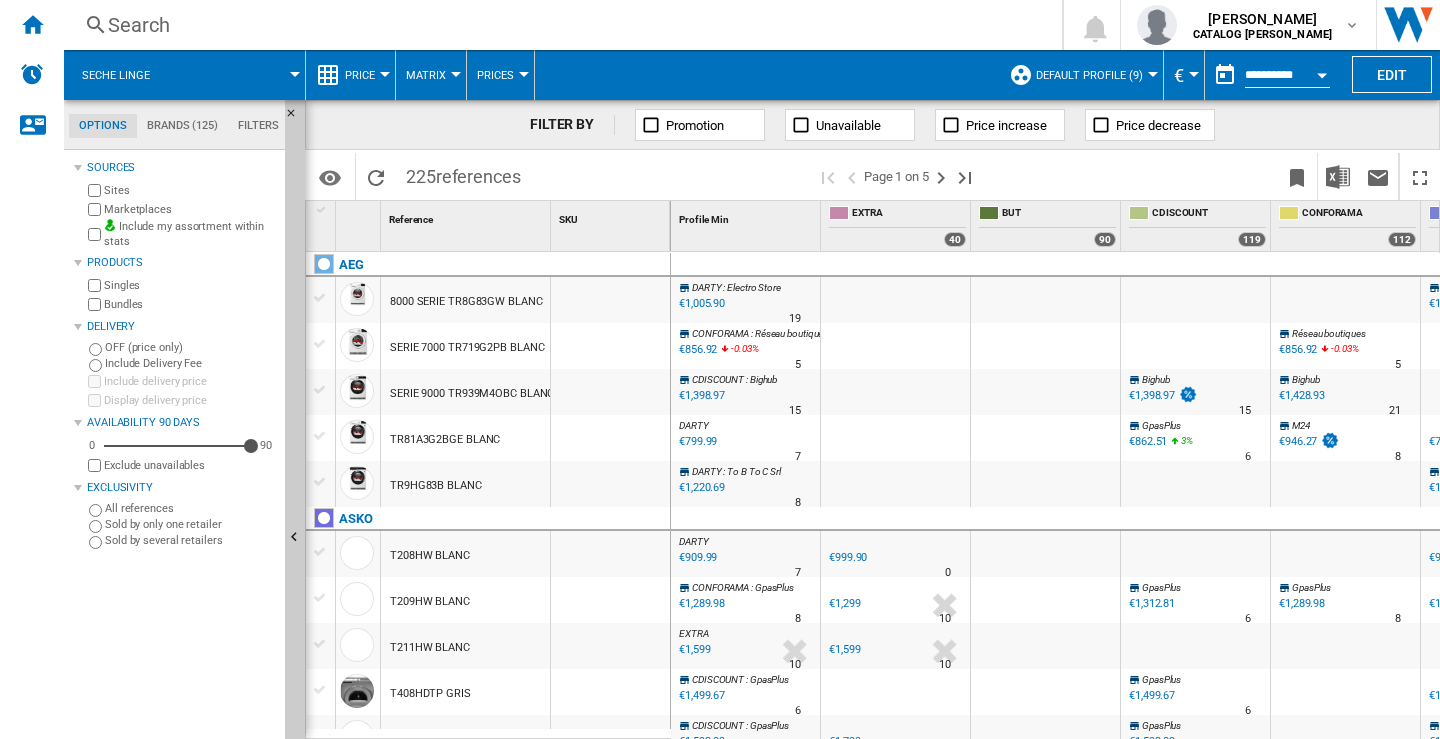 click on "Marketplaces" at bounding box center (190, 209) 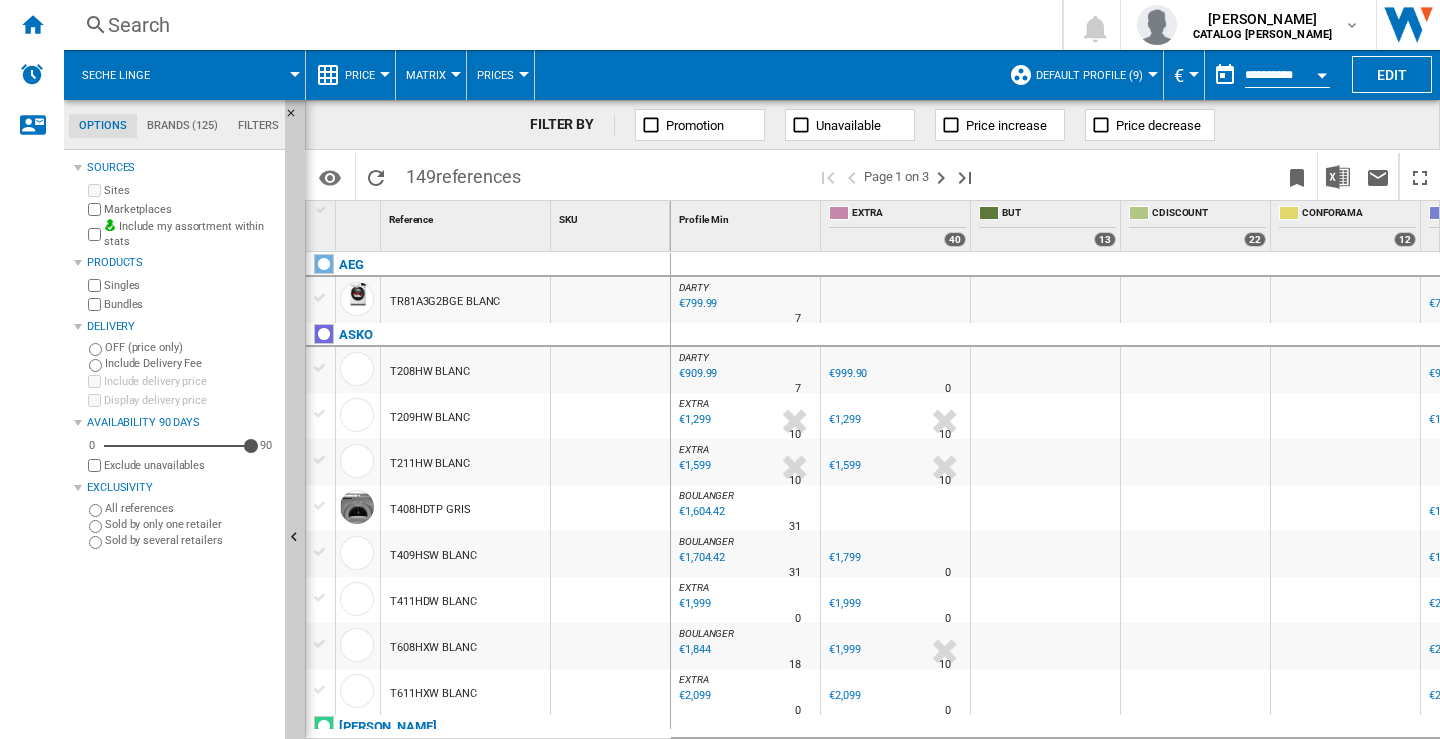 click on "€999.90" at bounding box center (848, 373) 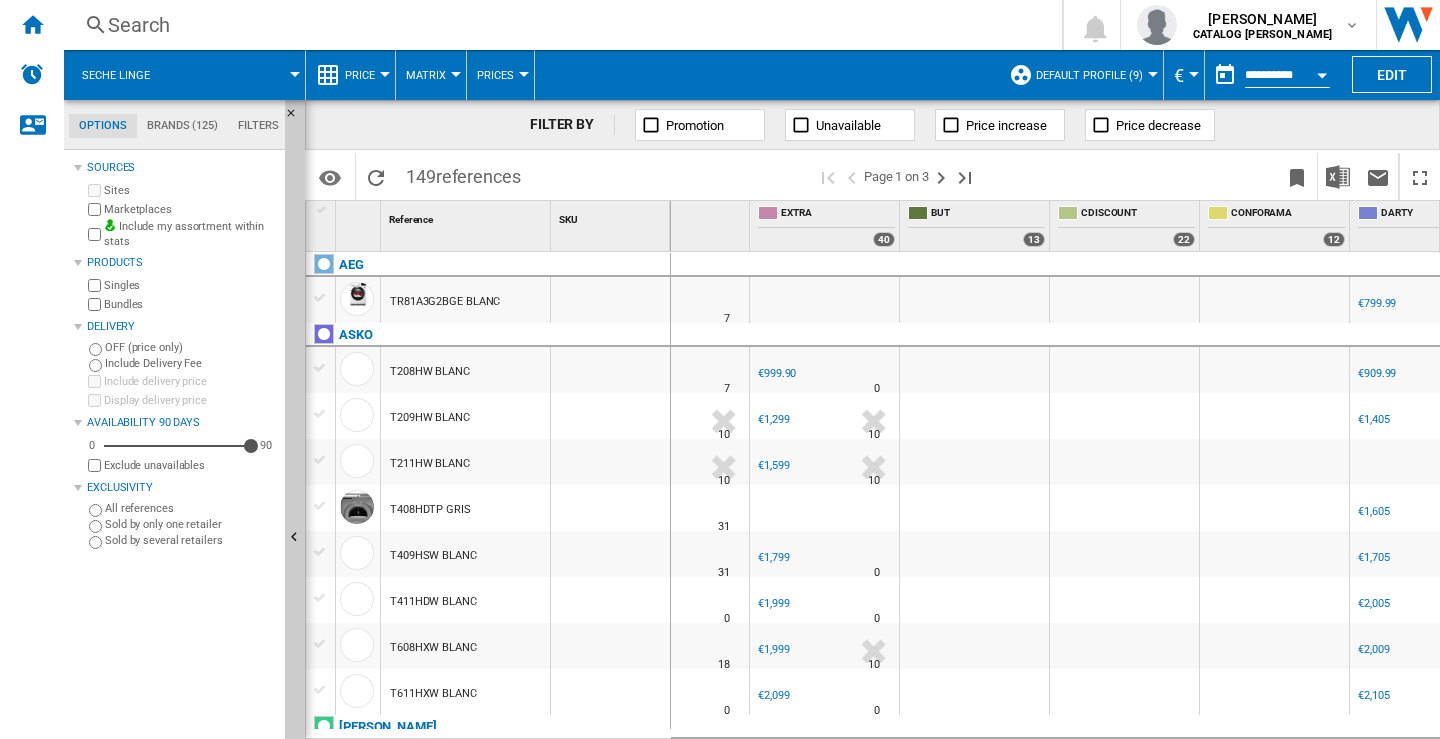 scroll, scrollTop: 0, scrollLeft: 117, axis: horizontal 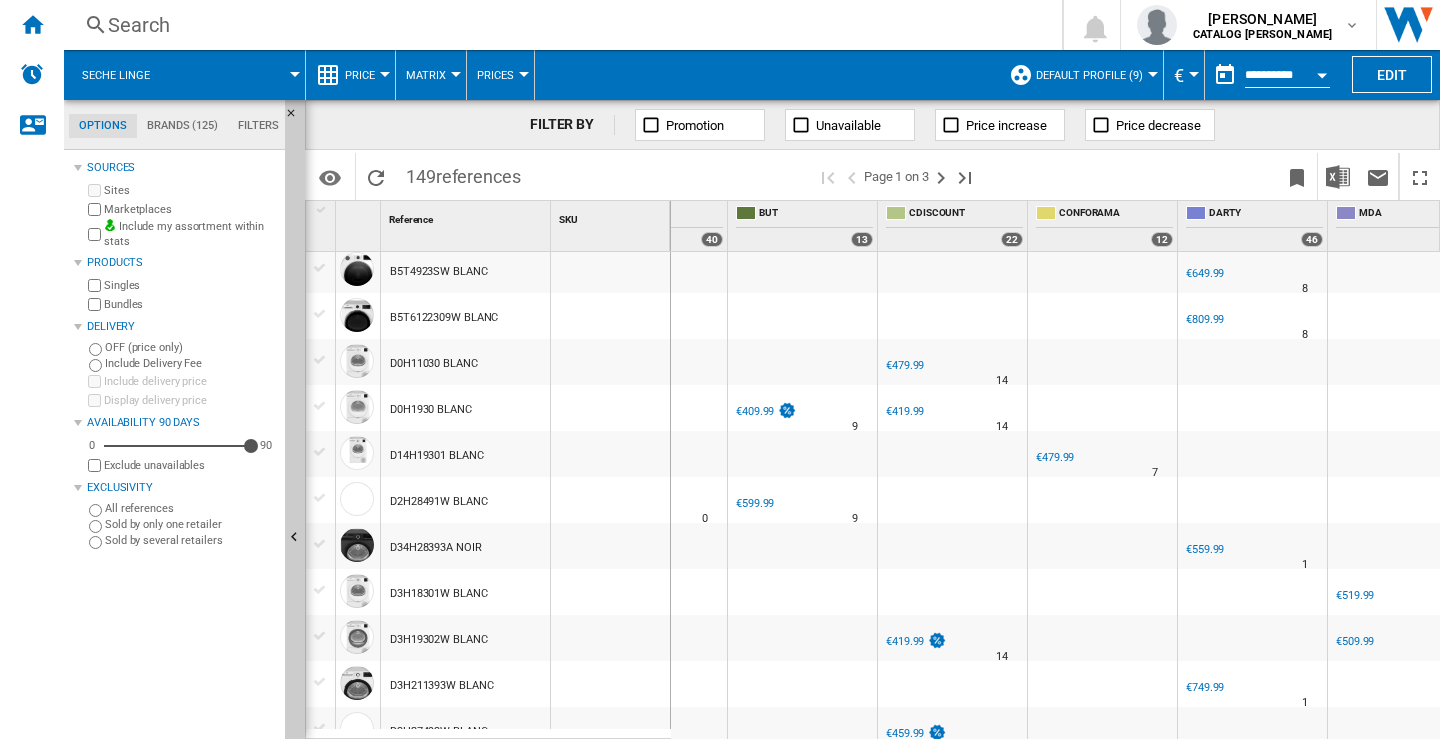 click on "€479.99" at bounding box center (1055, 457) 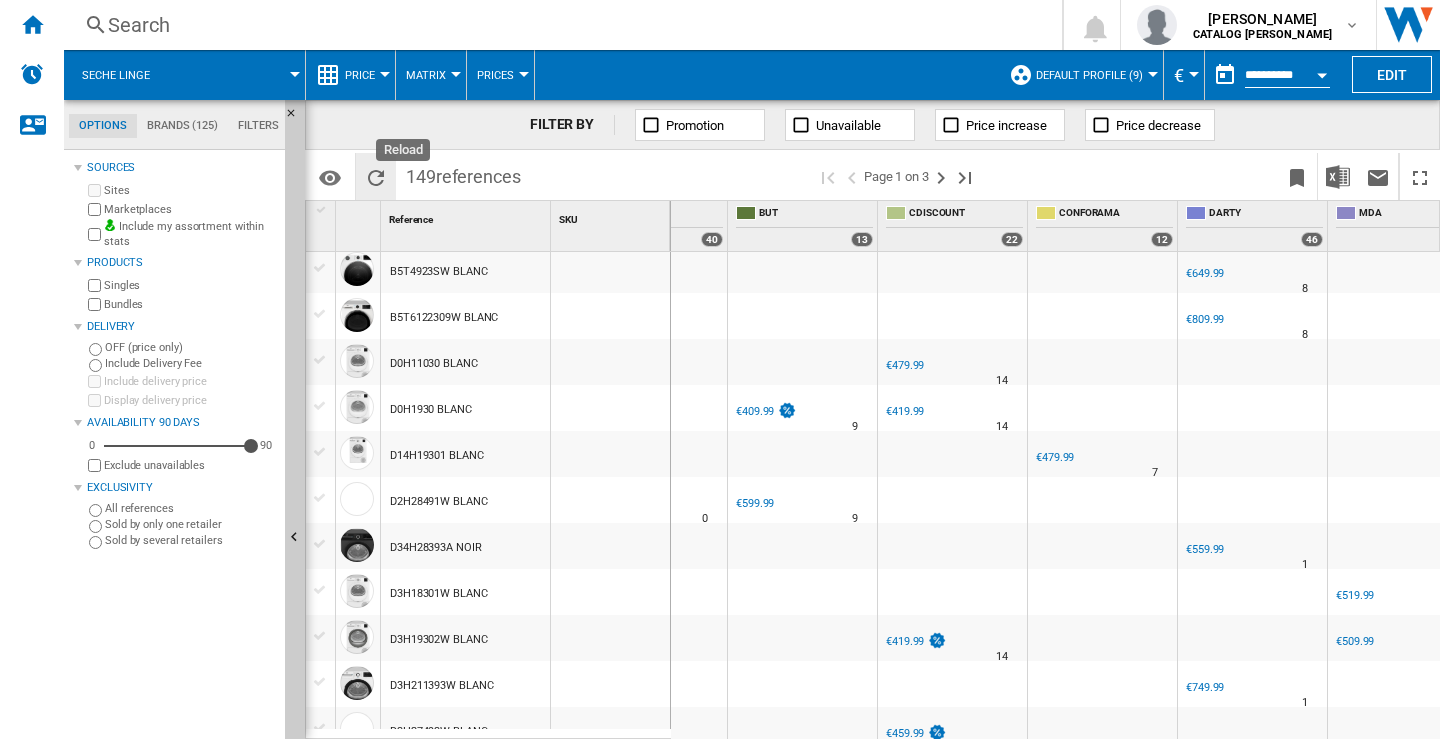 click at bounding box center [376, 178] 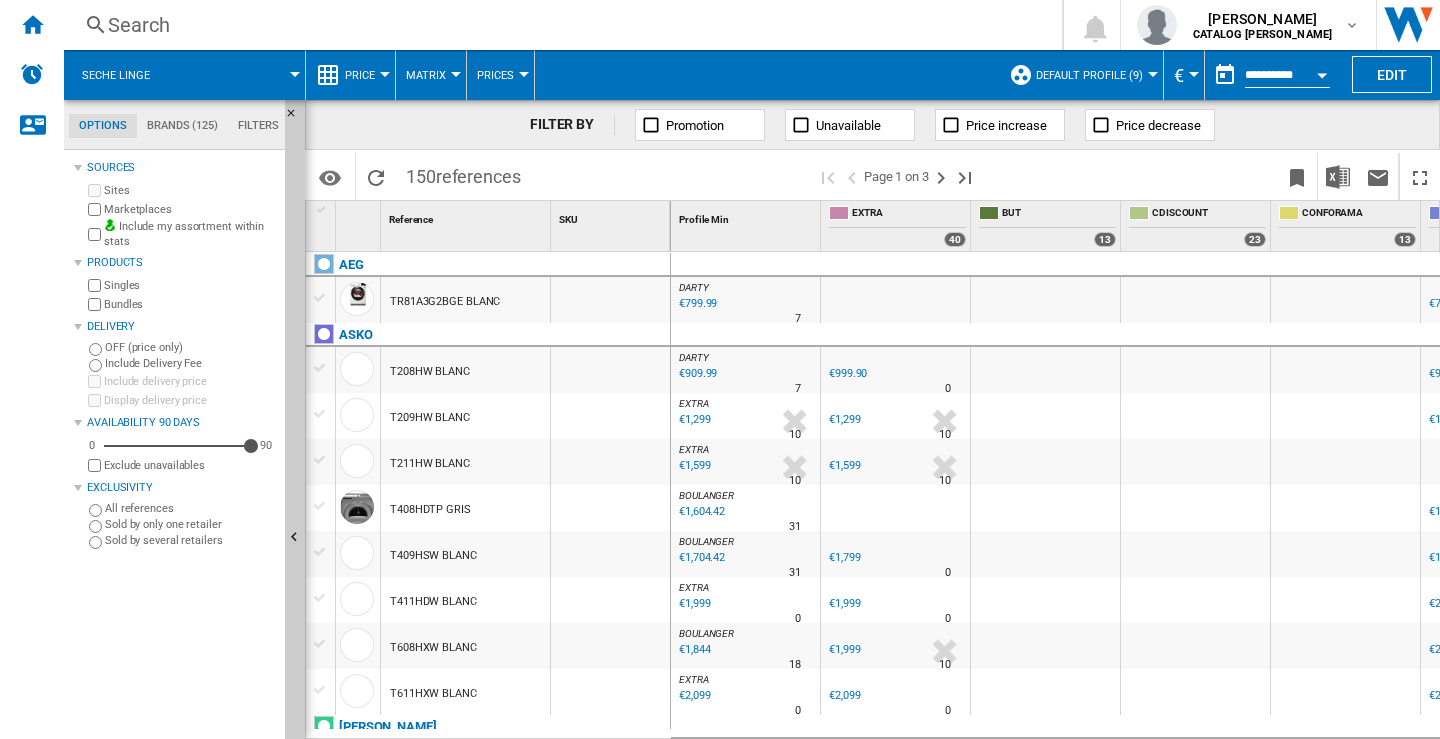scroll, scrollTop: 0, scrollLeft: 313, axis: horizontal 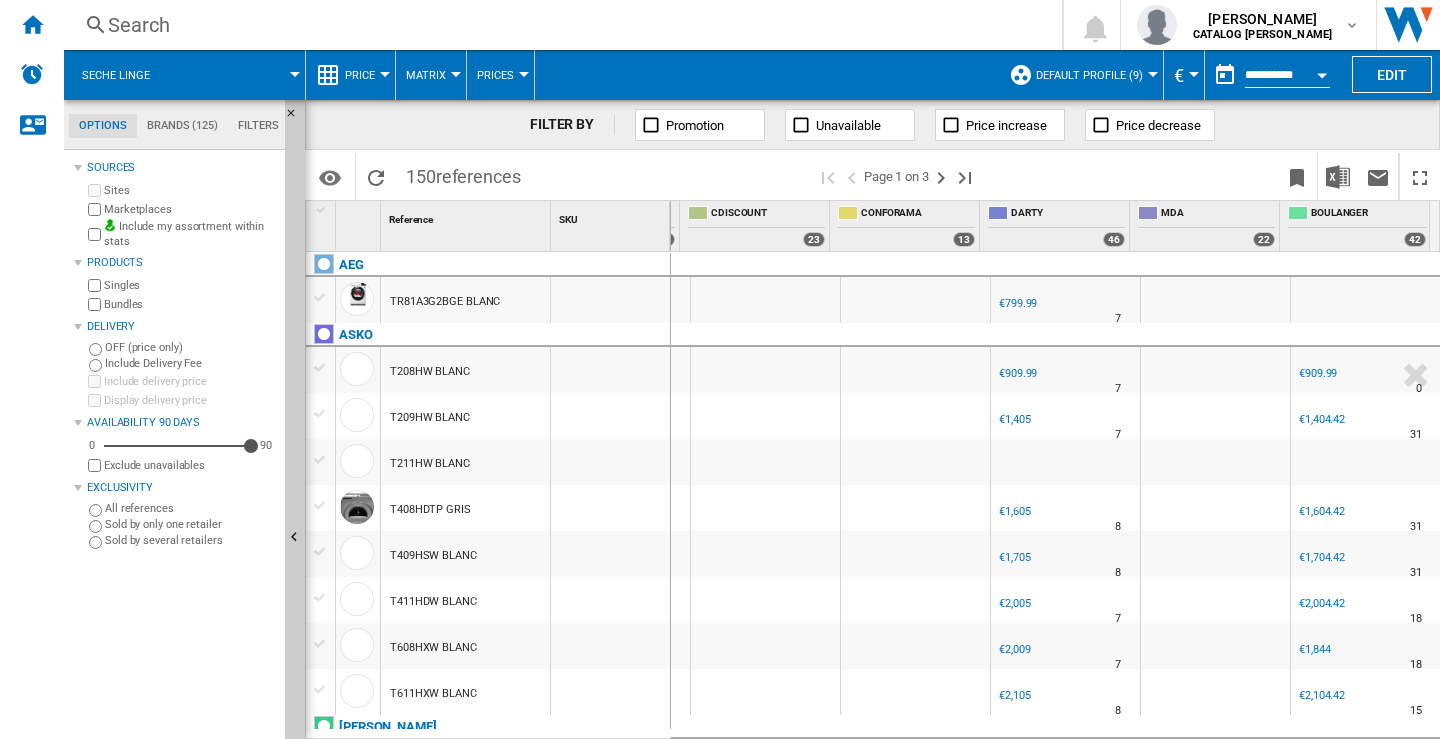 click on "€799.99" at bounding box center (1018, 303) 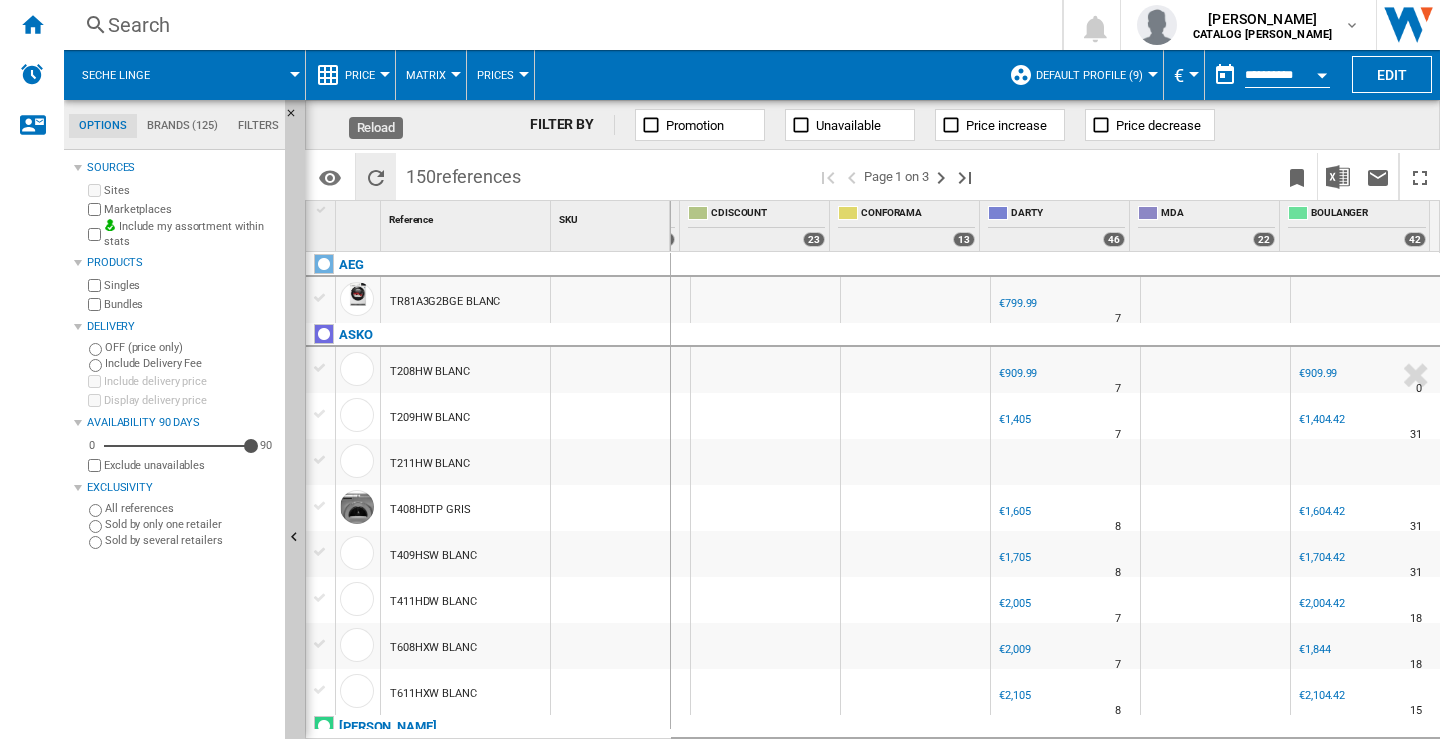 click at bounding box center [376, 176] 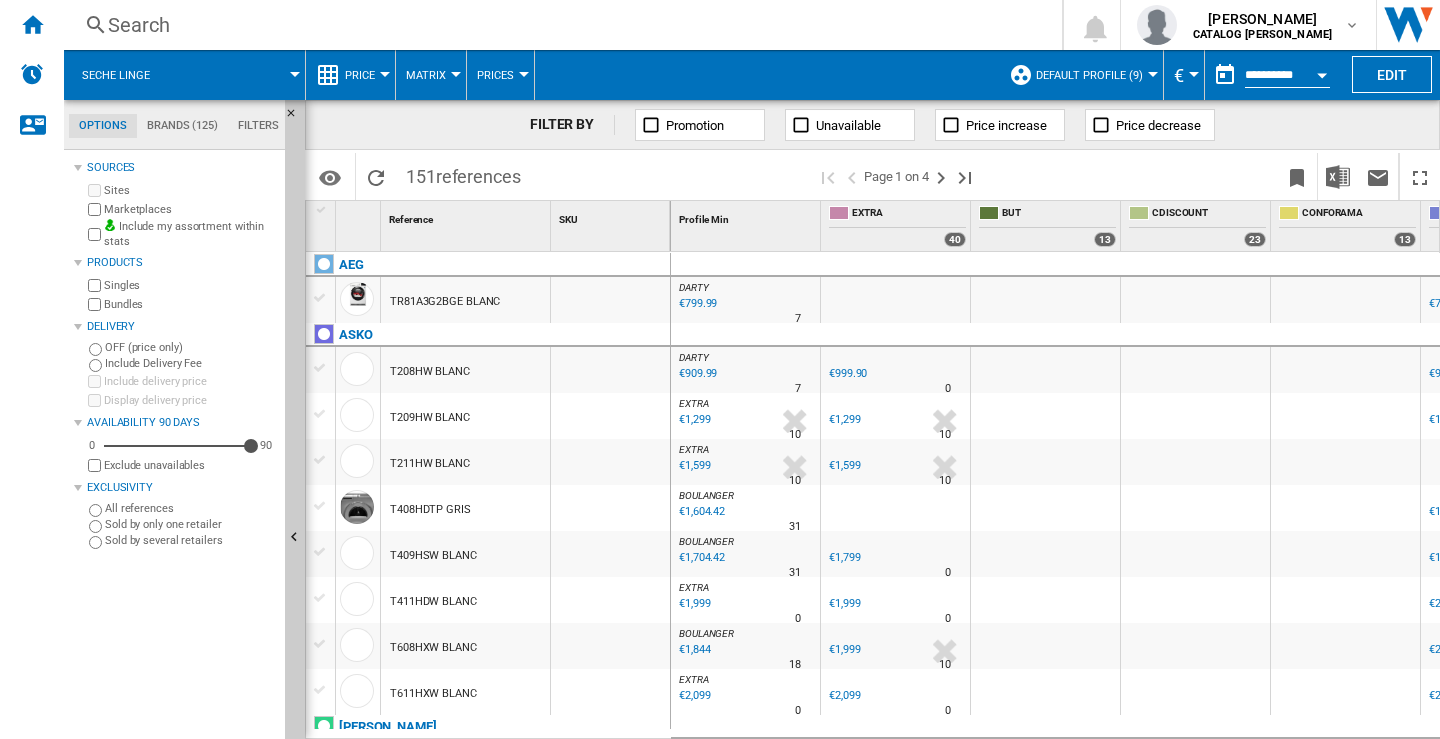 scroll, scrollTop: 0, scrollLeft: 307, axis: horizontal 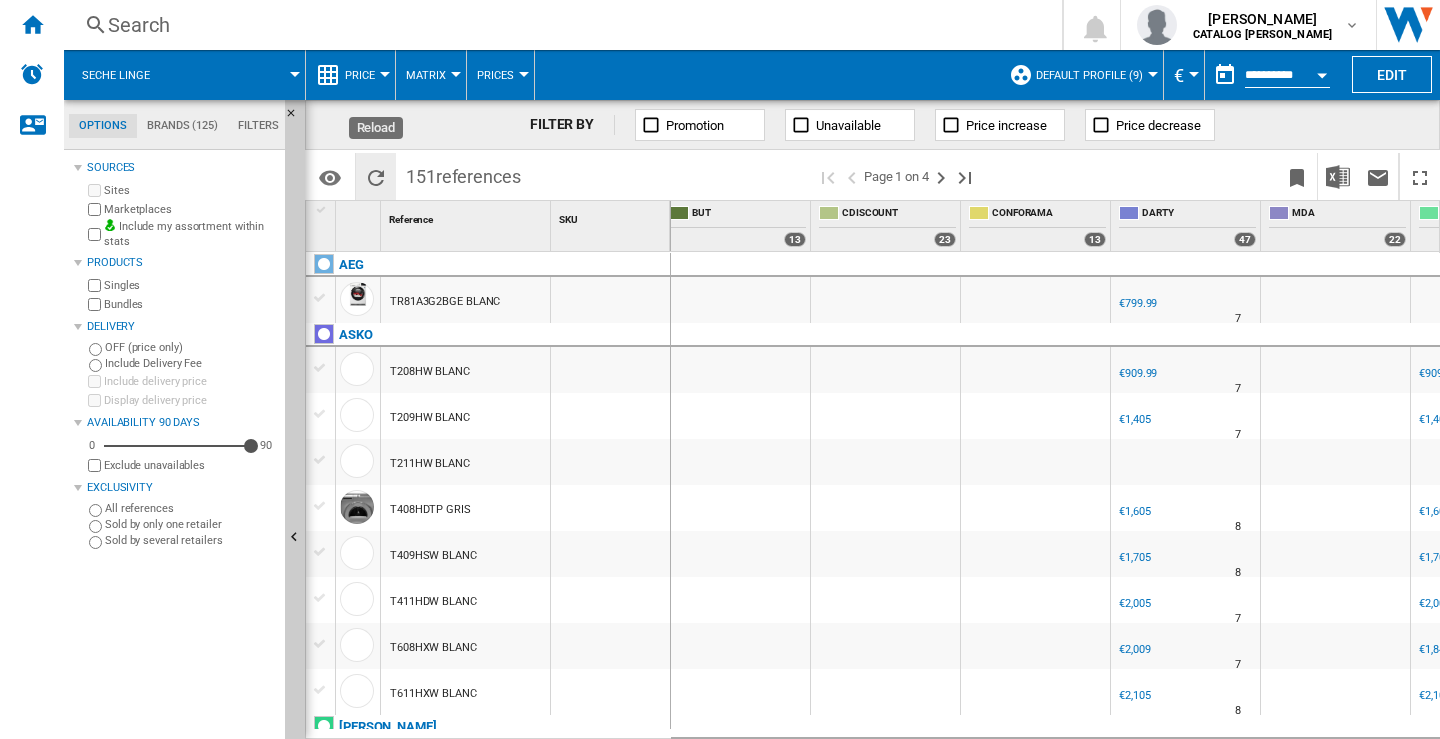 click at bounding box center [376, 178] 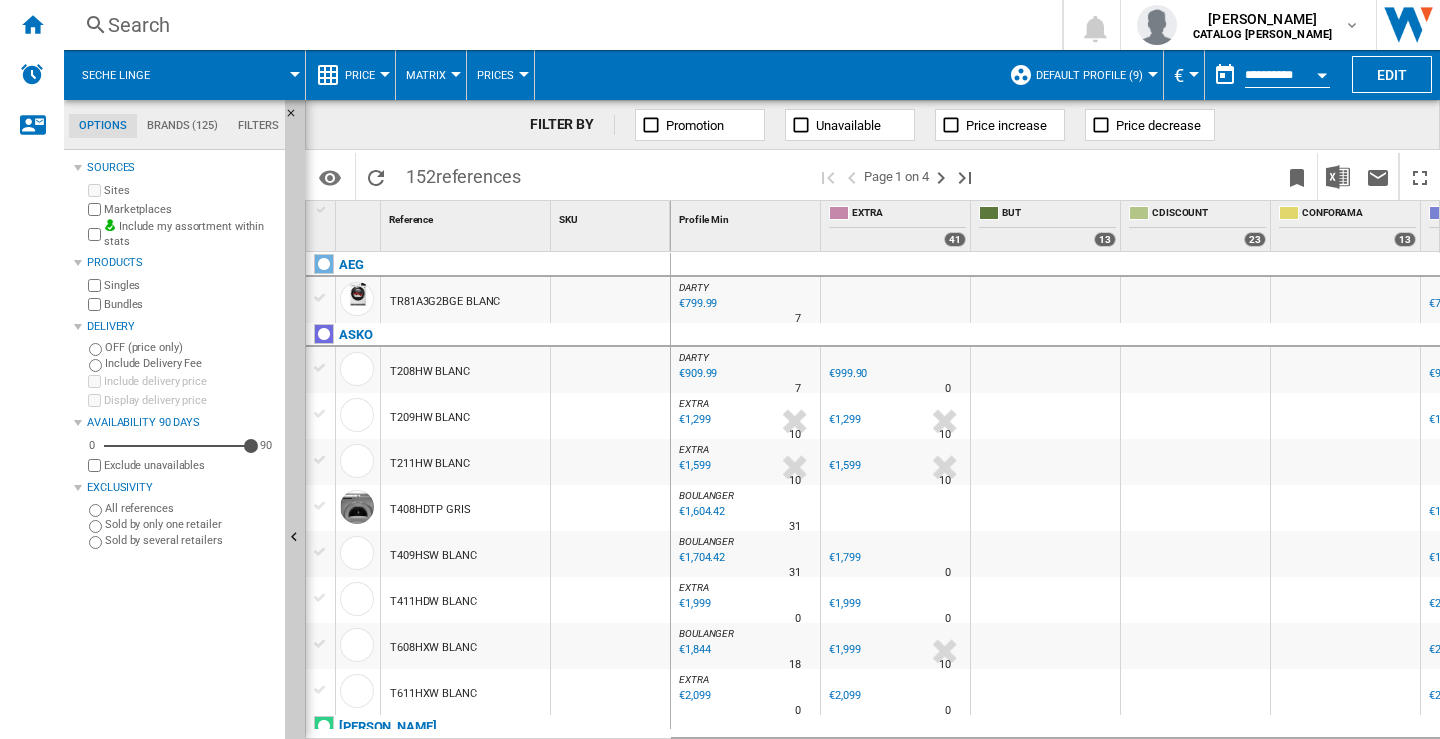 scroll, scrollTop: 0, scrollLeft: 304, axis: horizontal 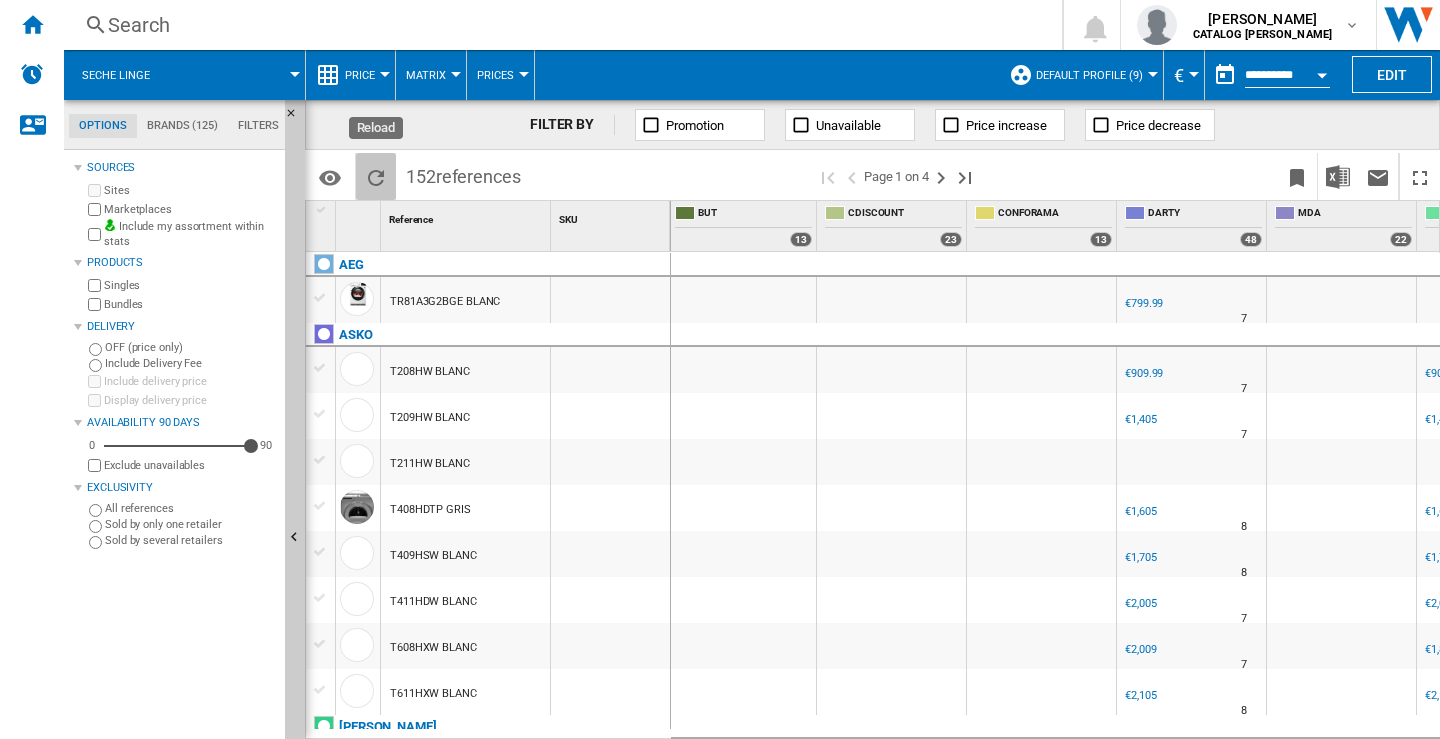 click at bounding box center [376, 178] 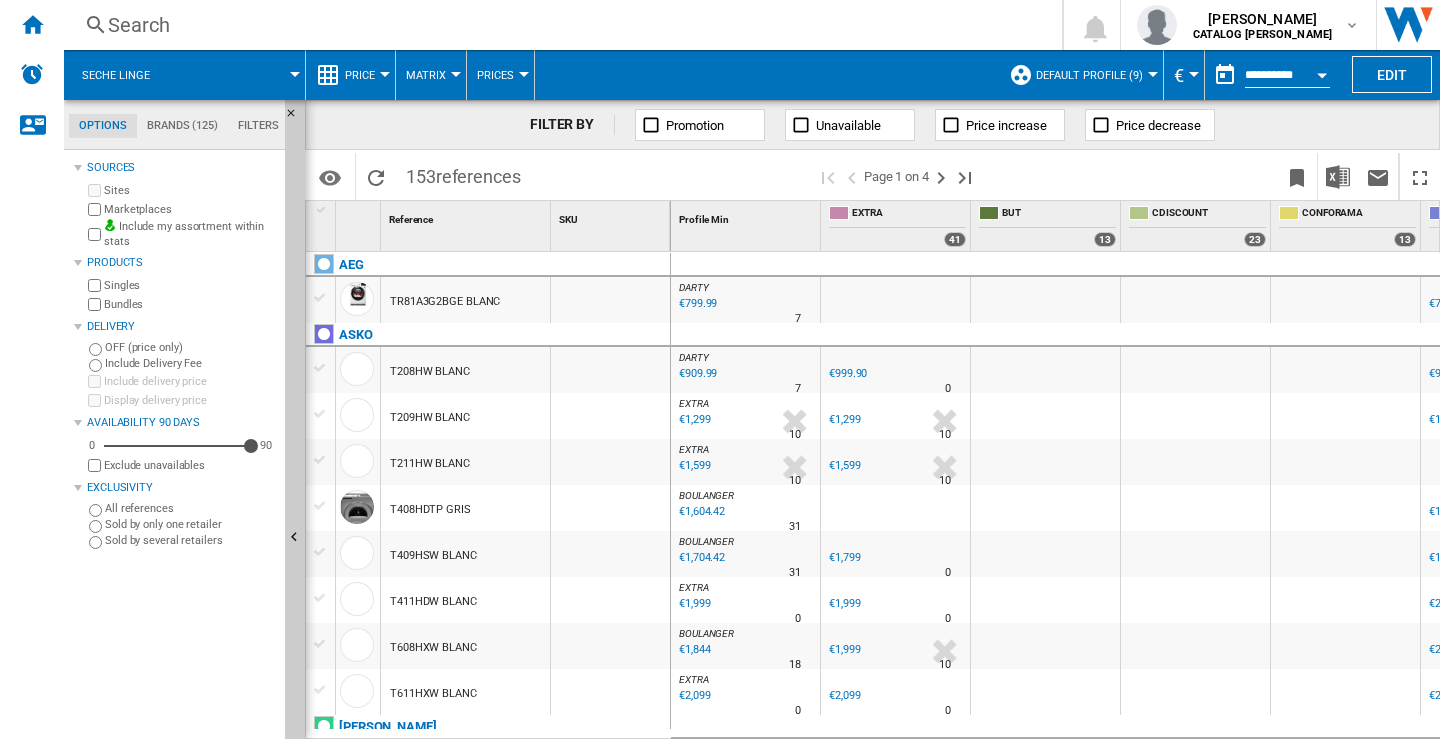scroll, scrollTop: 0, scrollLeft: 441, axis: horizontal 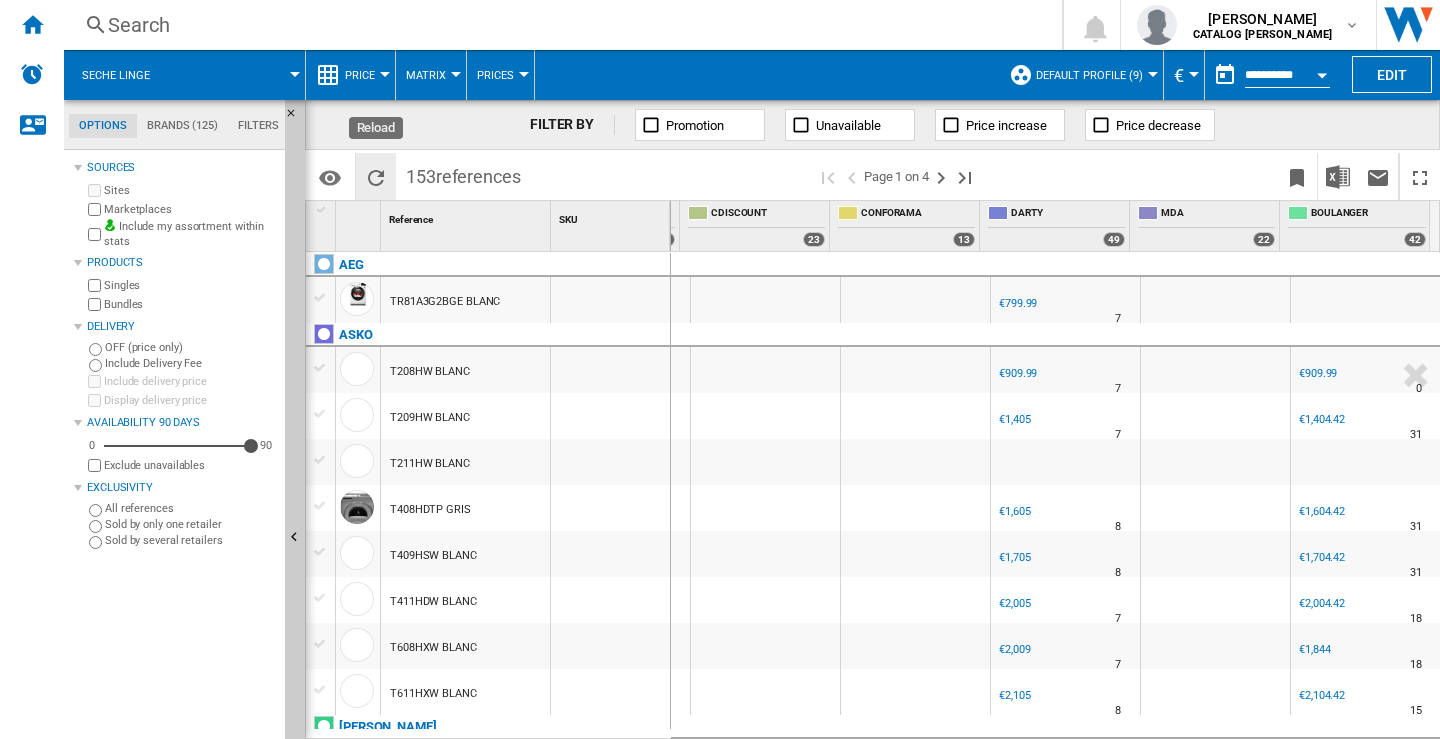 click at bounding box center (376, 178) 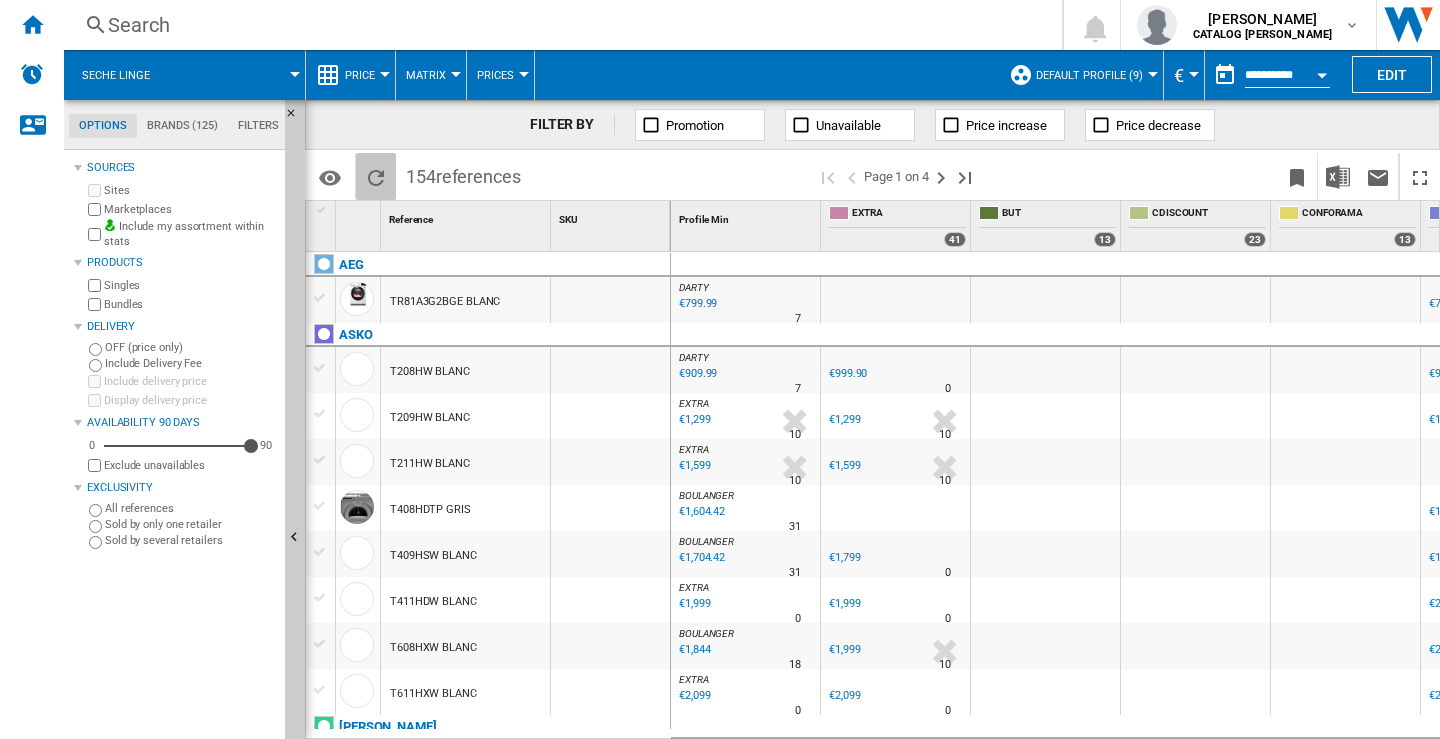 click at bounding box center (376, 178) 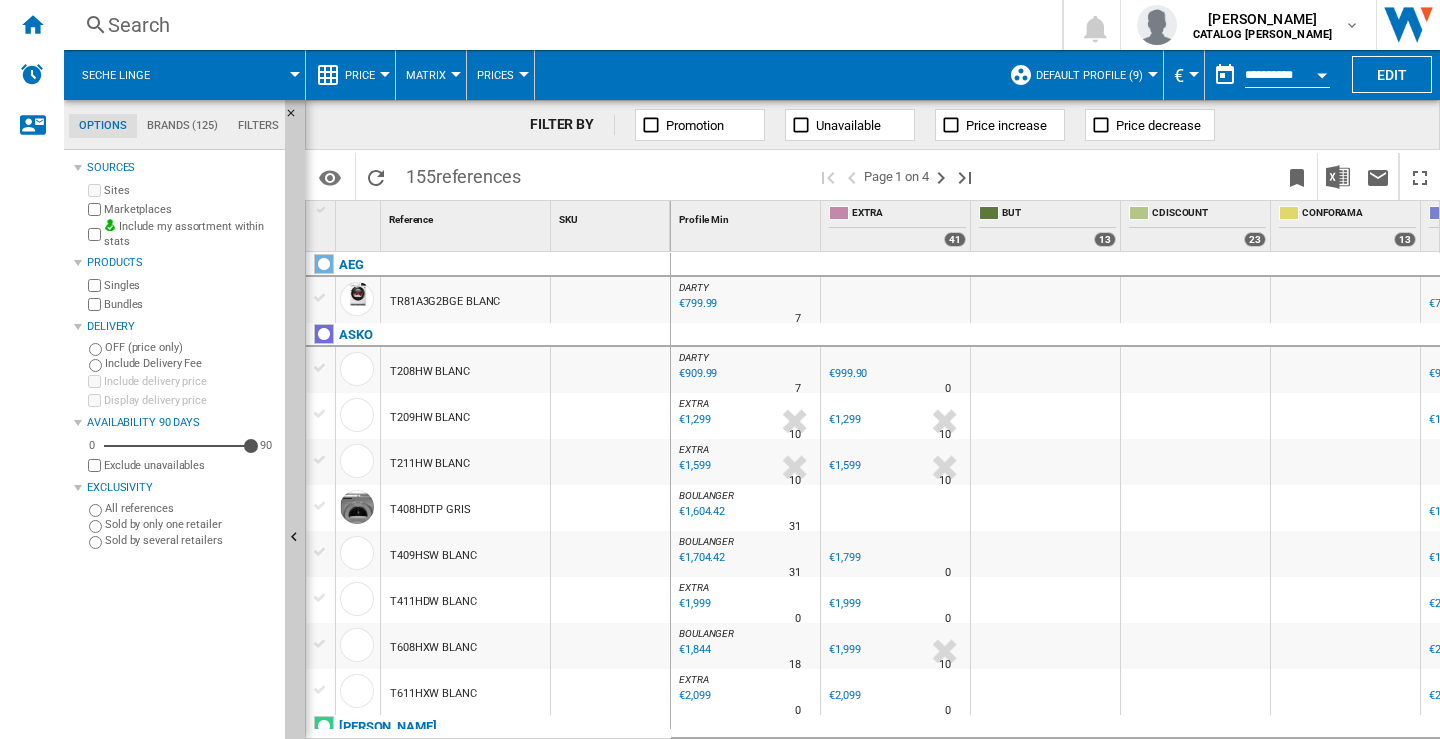 scroll, scrollTop: 0, scrollLeft: 403, axis: horizontal 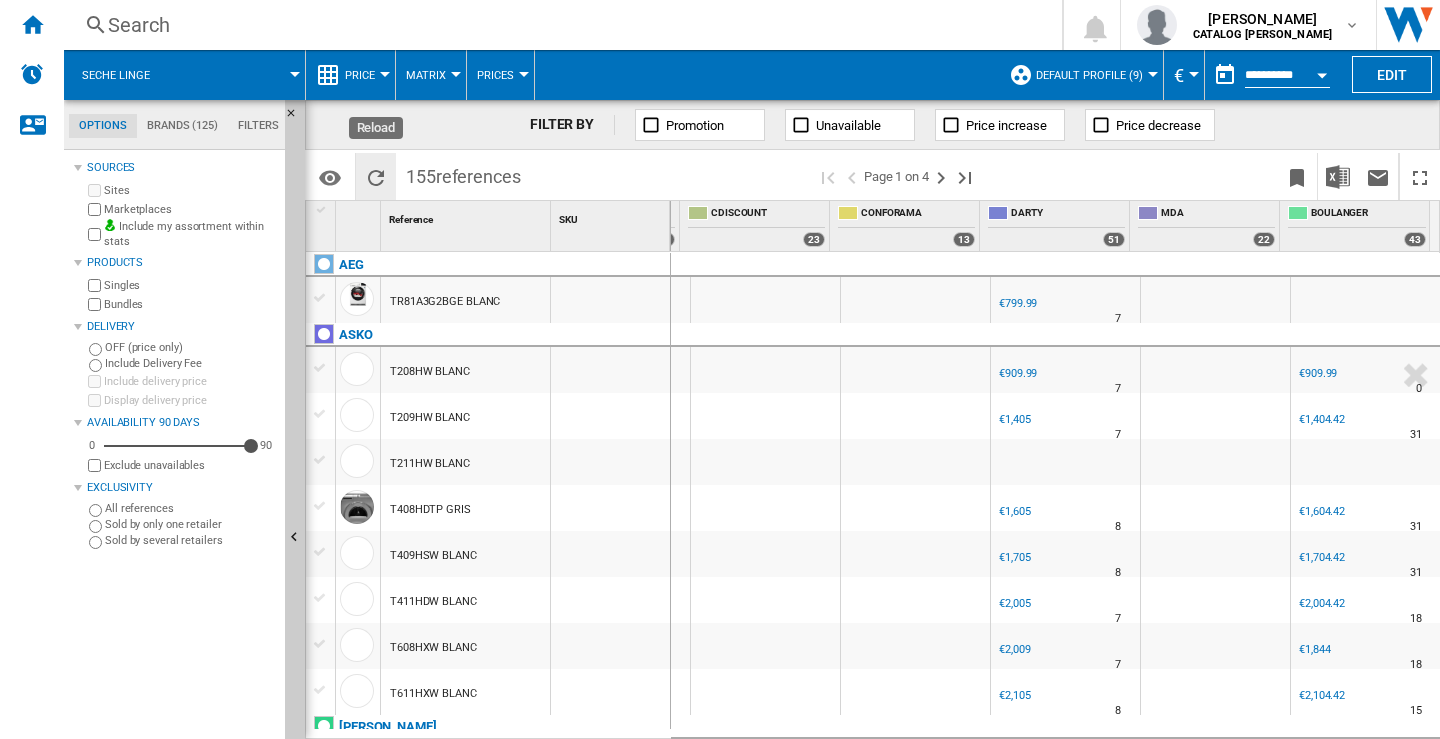 click at bounding box center (376, 178) 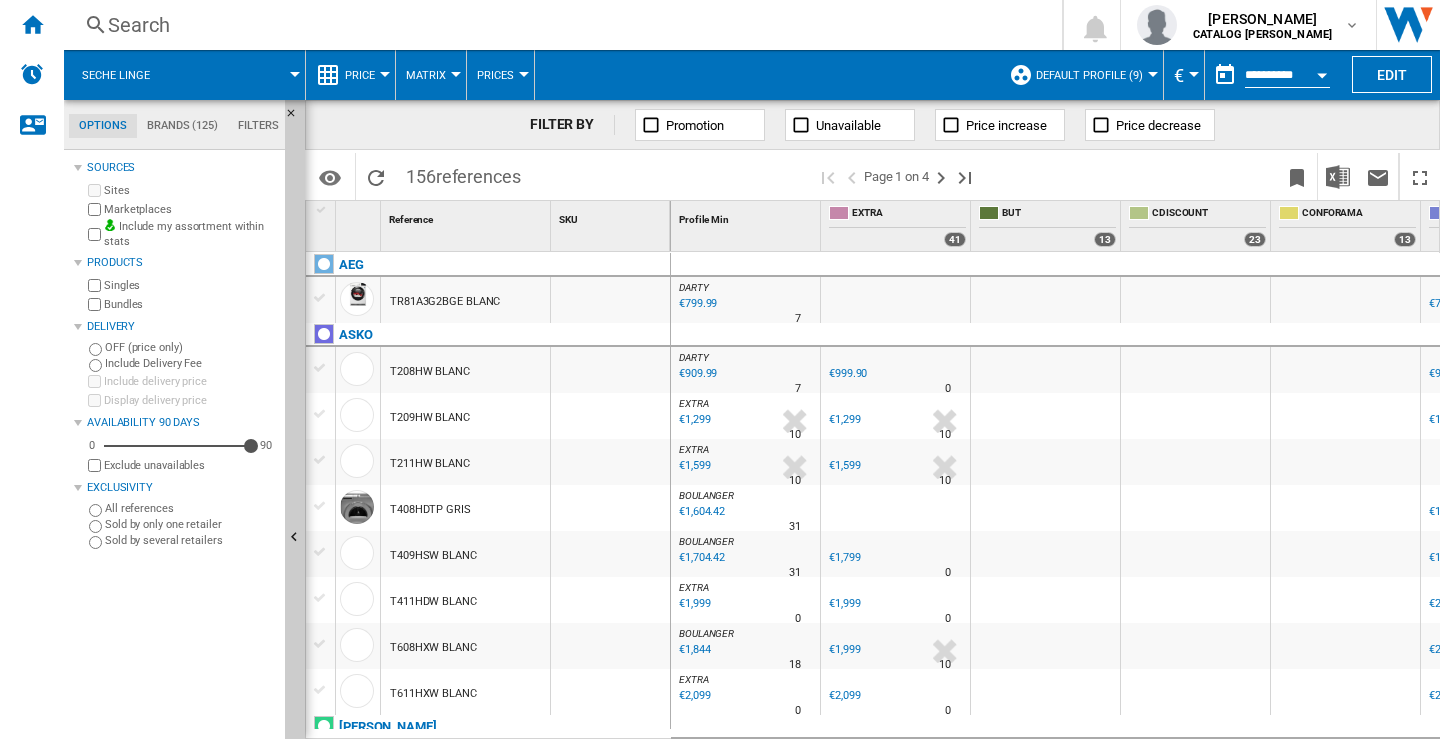 scroll, scrollTop: 0, scrollLeft: 441, axis: horizontal 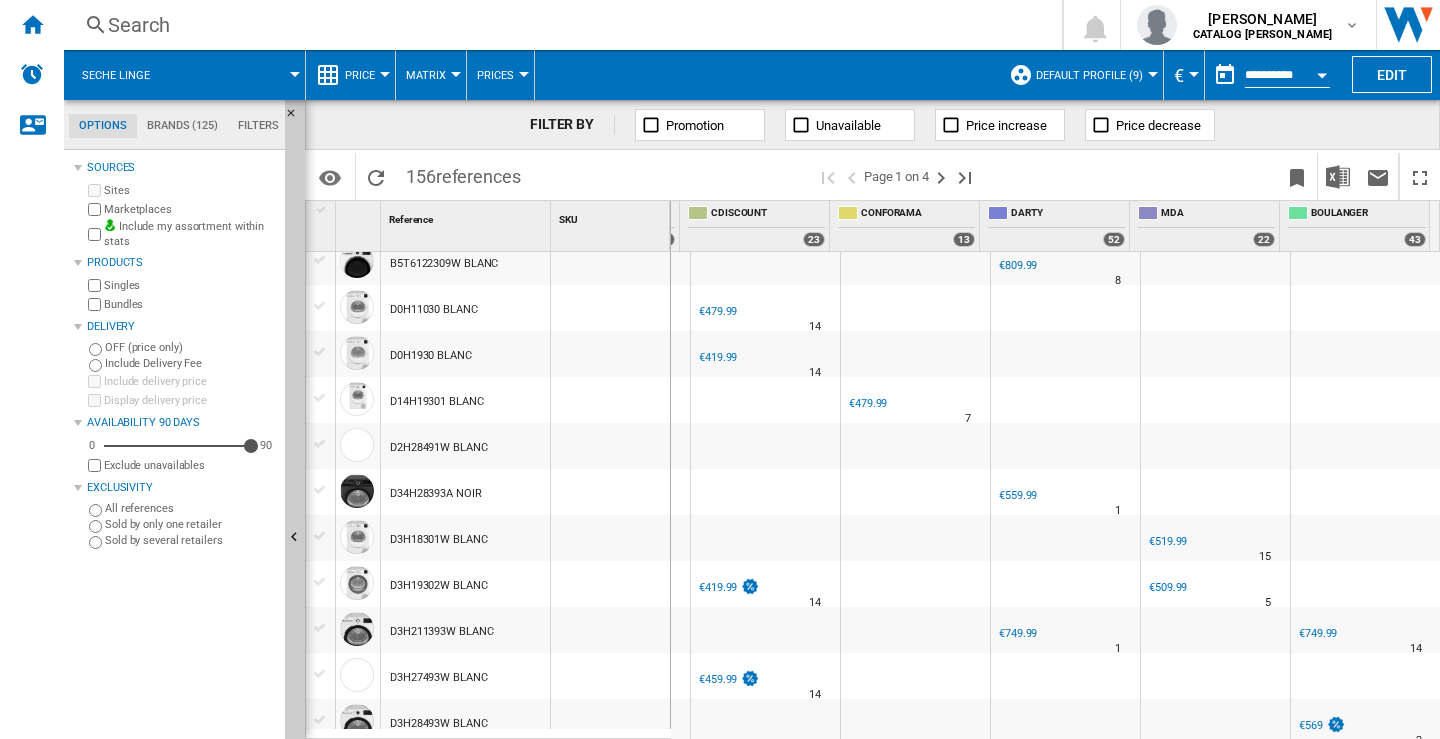 click at bounding box center [1065, 400] 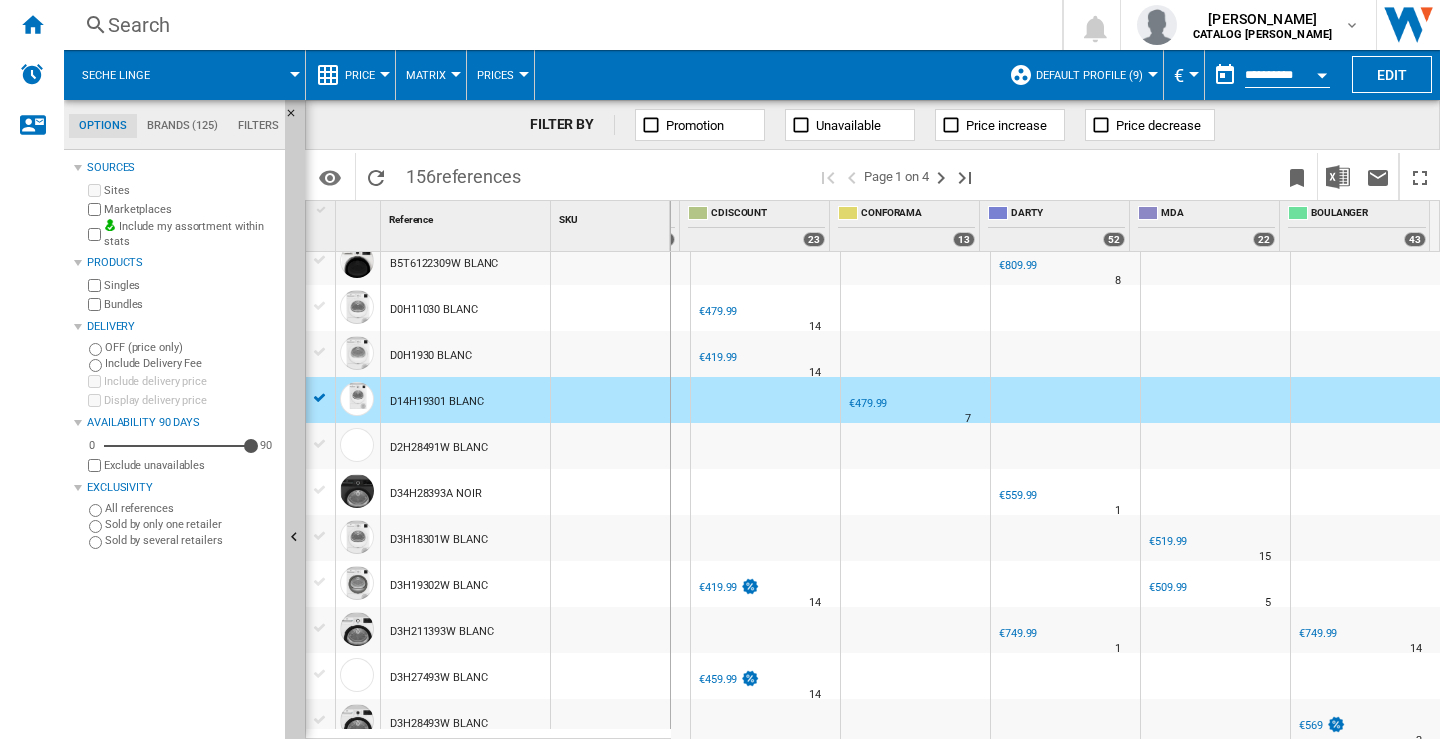 scroll, scrollTop: 900, scrollLeft: 441, axis: both 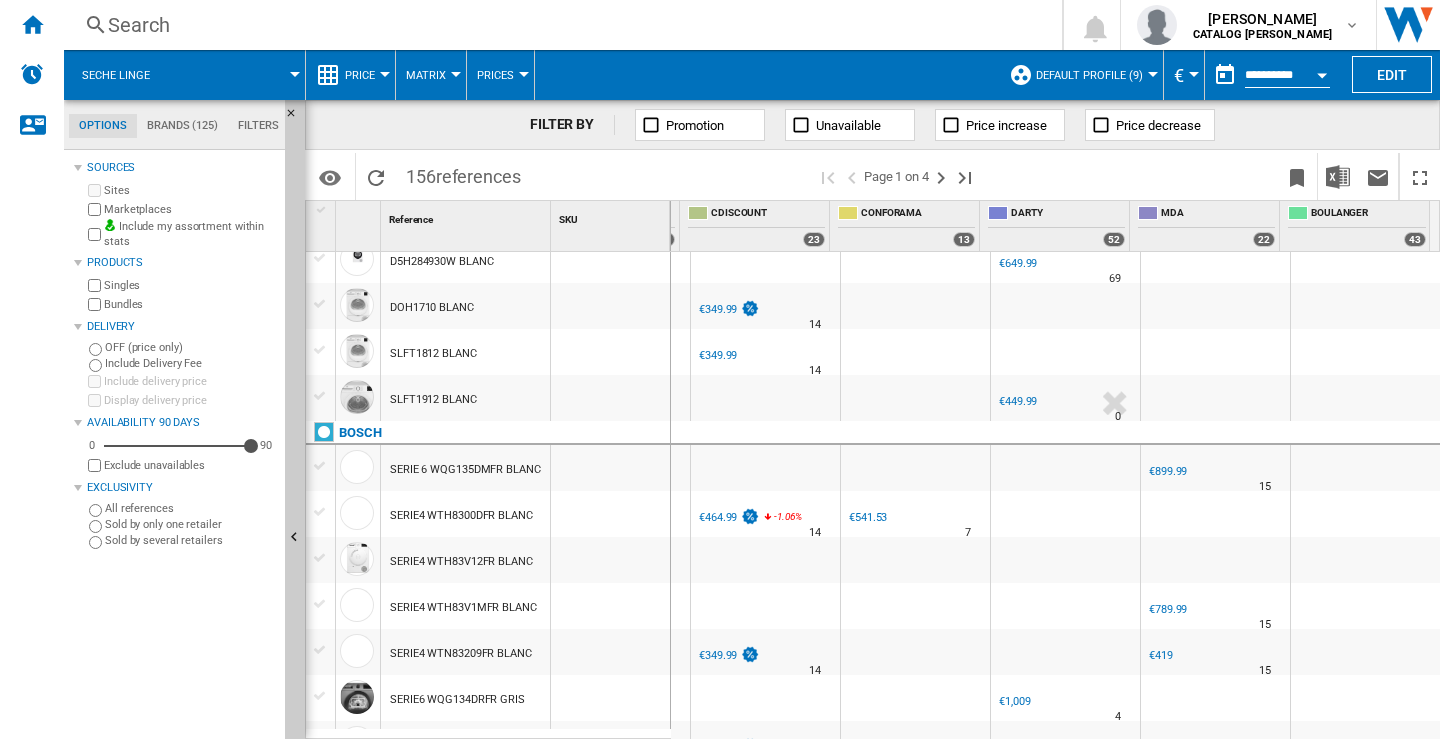 click at bounding box center (1115, 403) 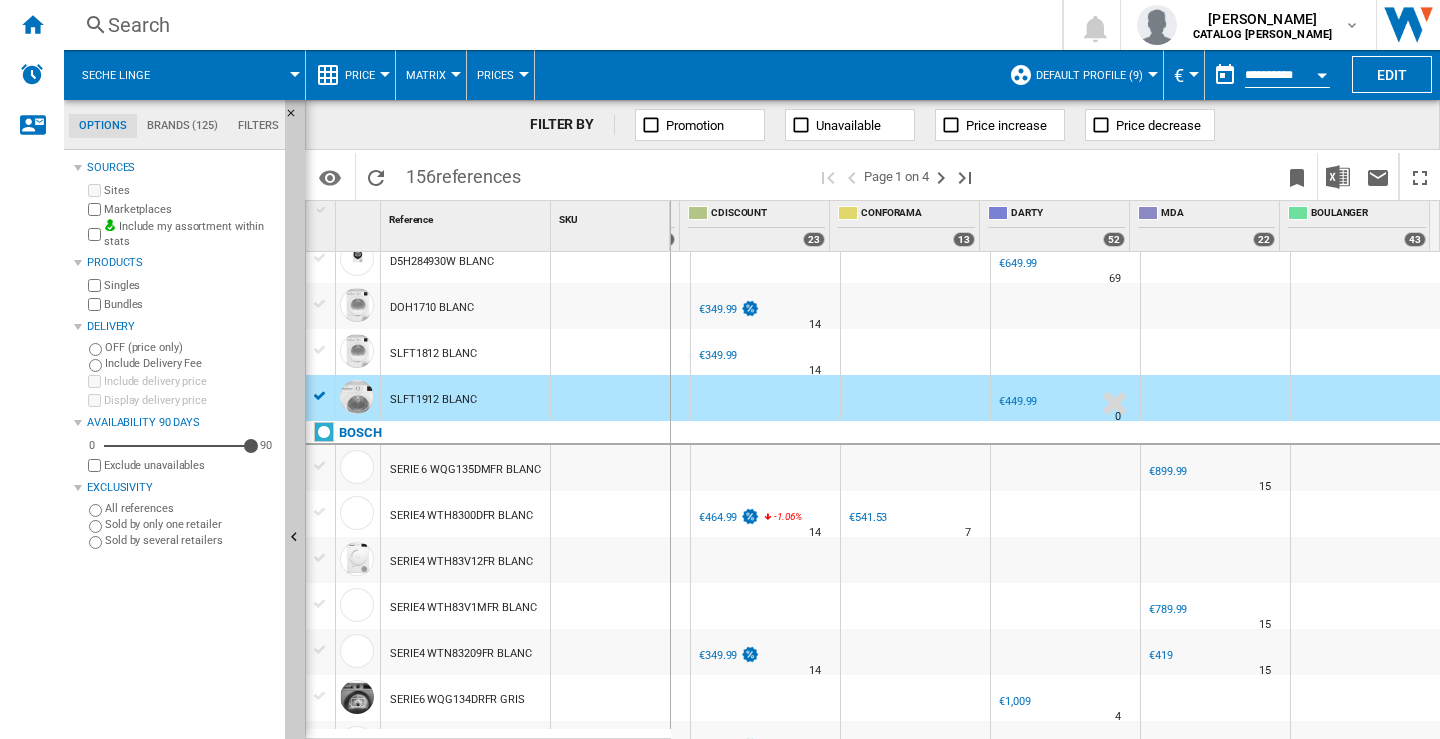 click at bounding box center (1215, 352) 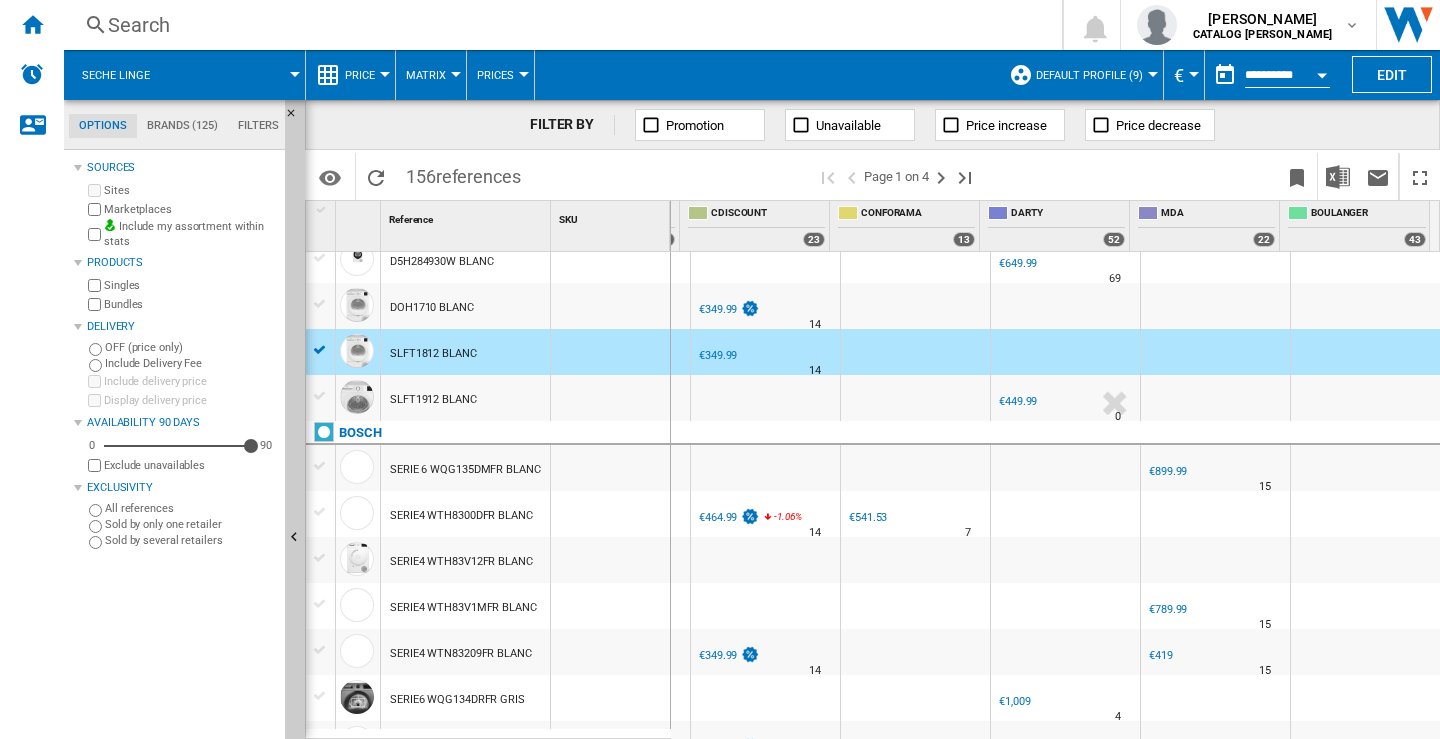 scroll, scrollTop: 1700, scrollLeft: 441, axis: both 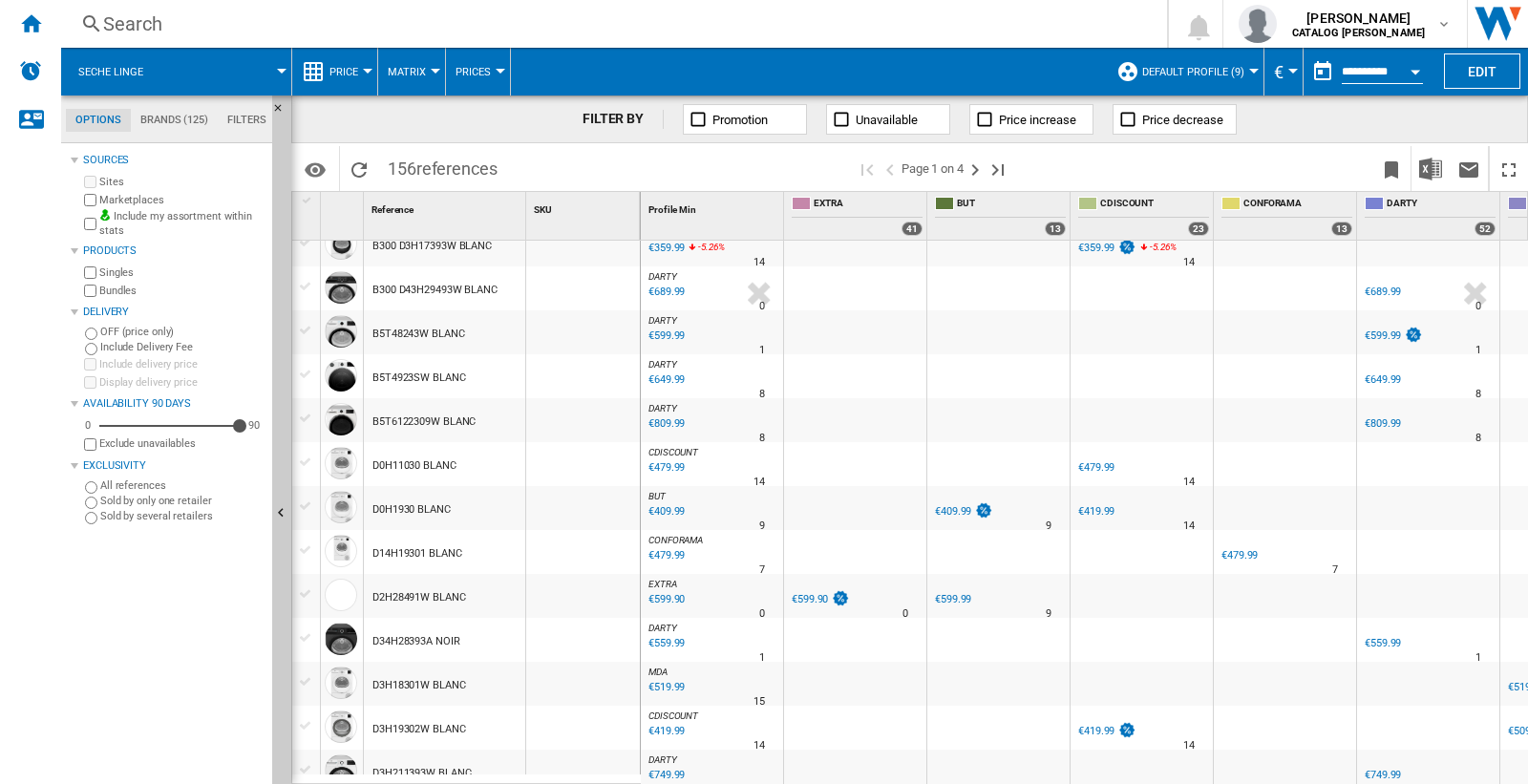 click at bounding box center (1198, 168) 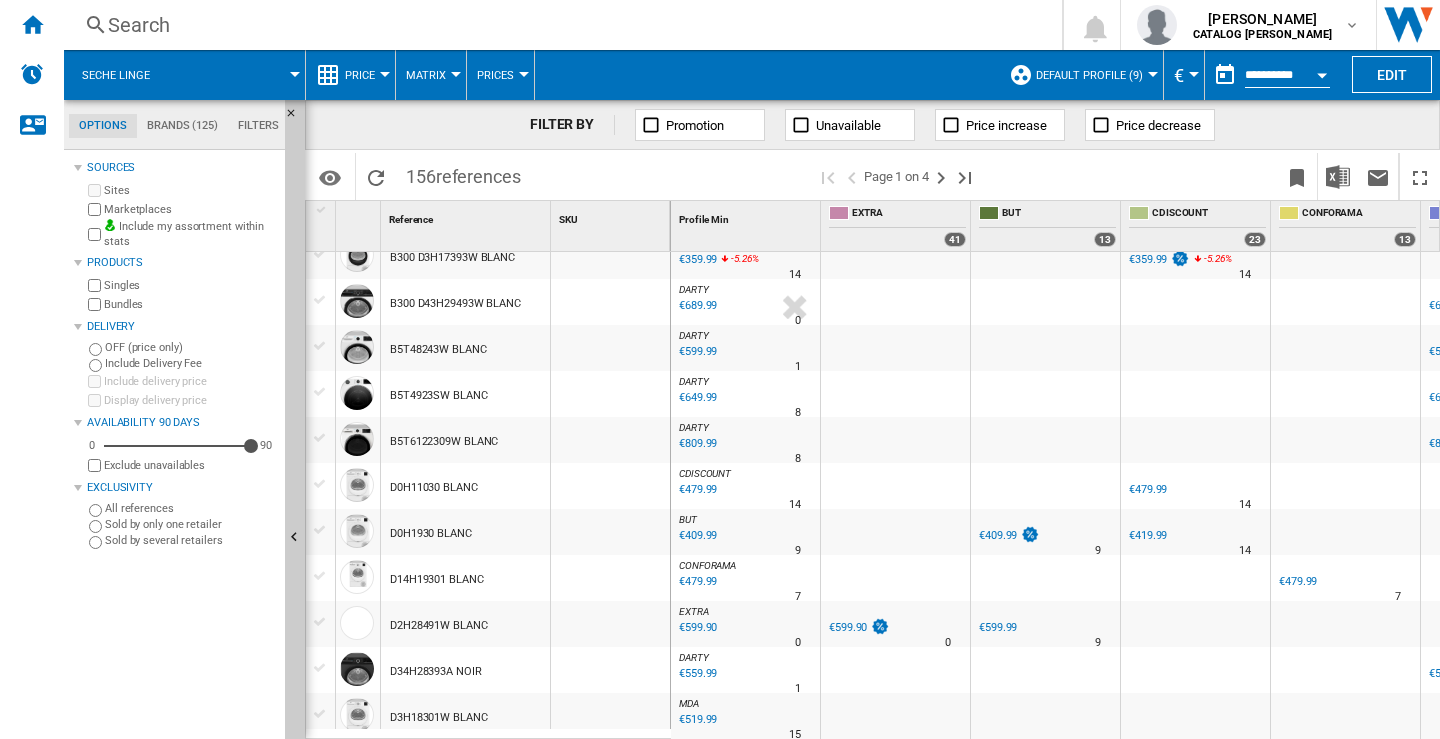 click at bounding box center [1195, 394] 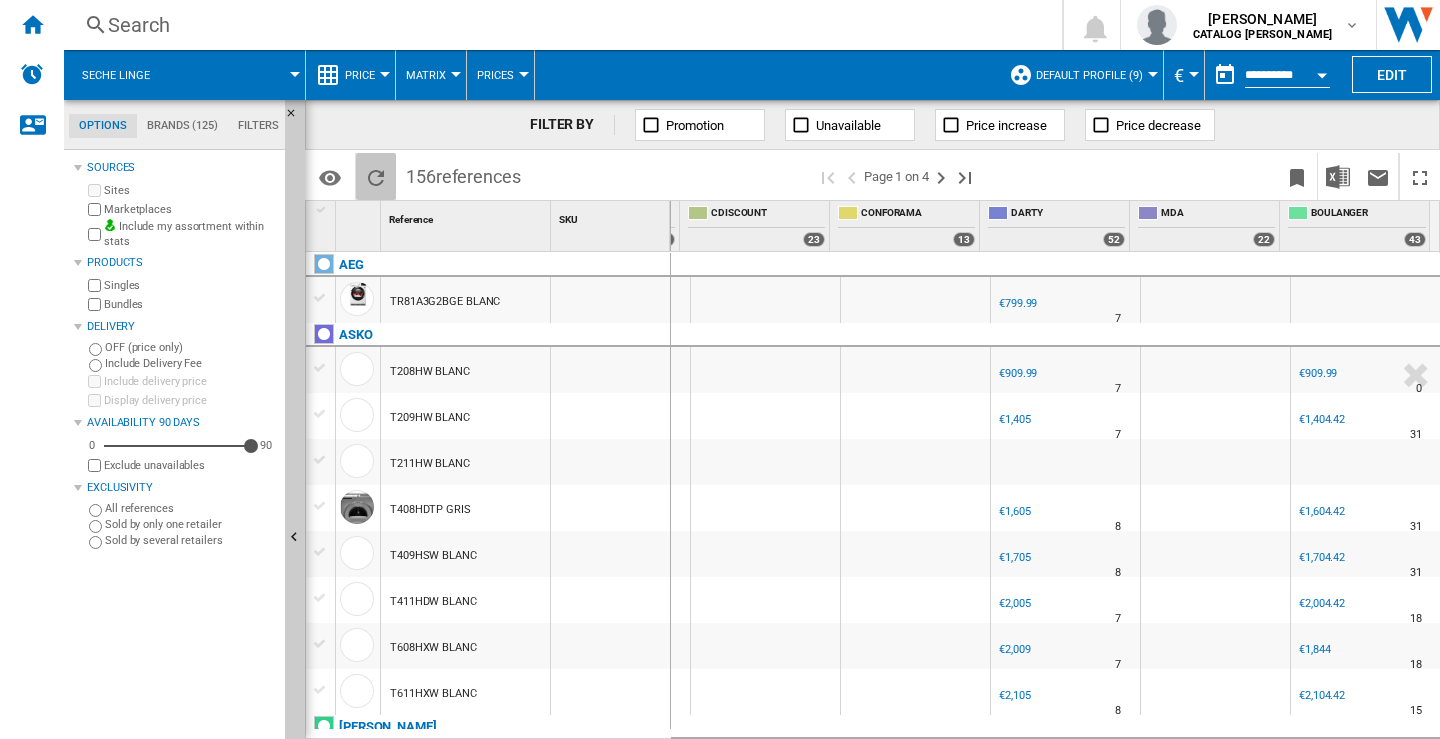click at bounding box center [376, 178] 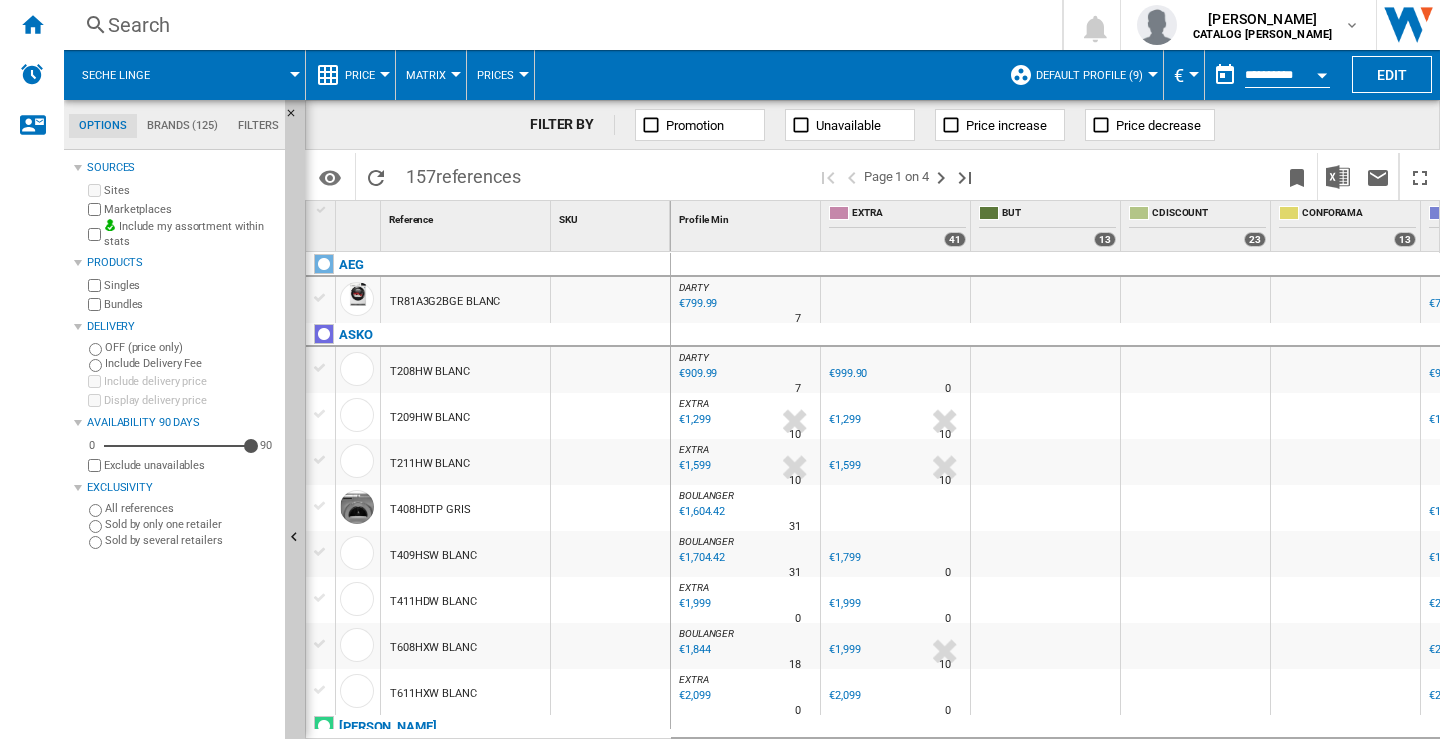 scroll, scrollTop: 0, scrollLeft: 0, axis: both 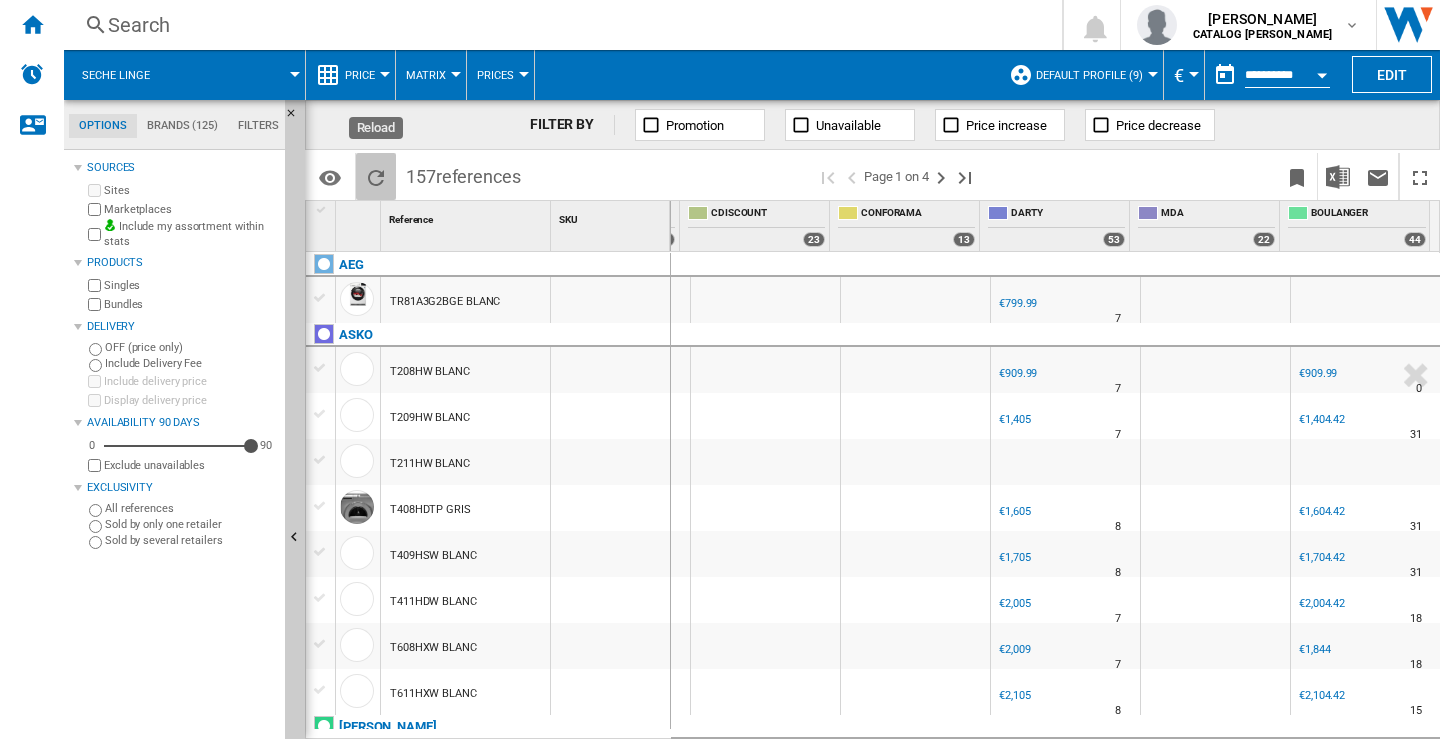 click at bounding box center [376, 178] 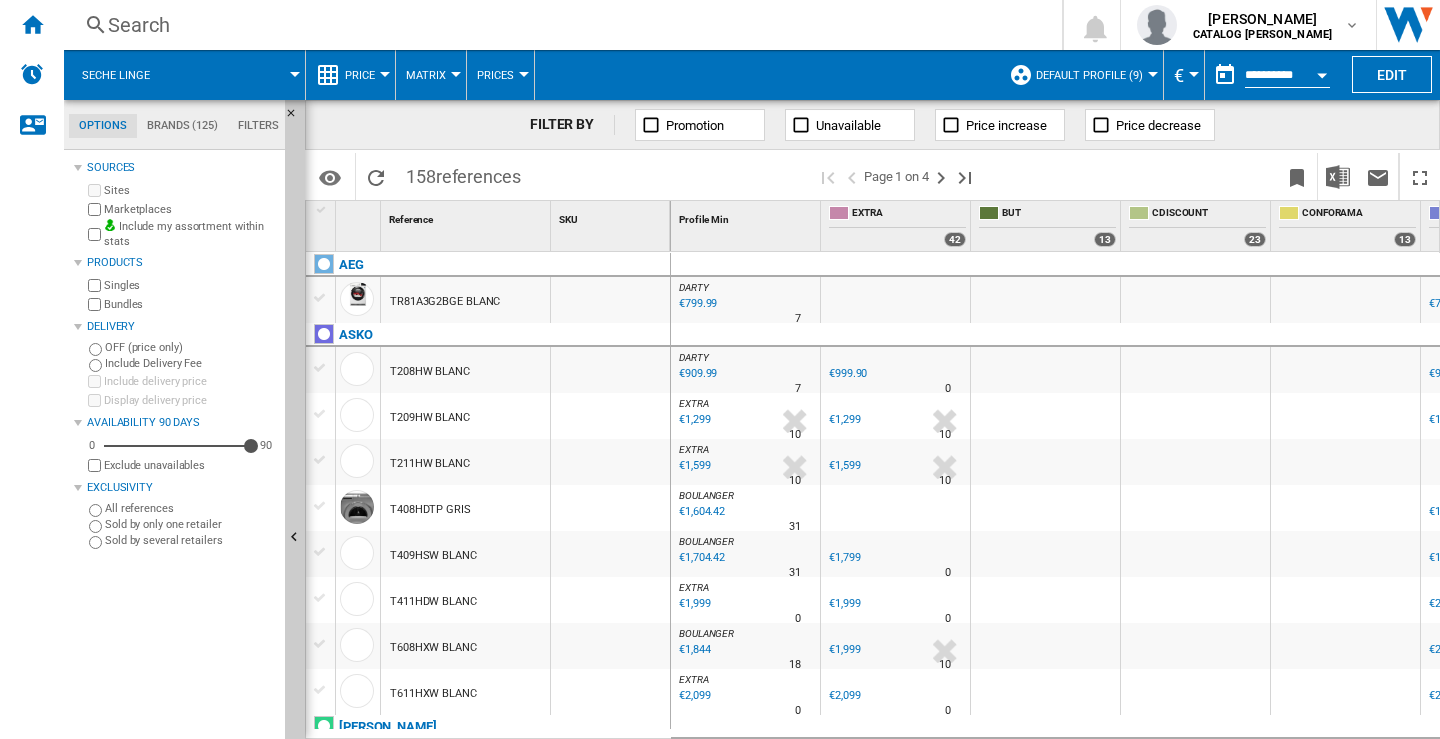 scroll, scrollTop: 0, scrollLeft: 362, axis: horizontal 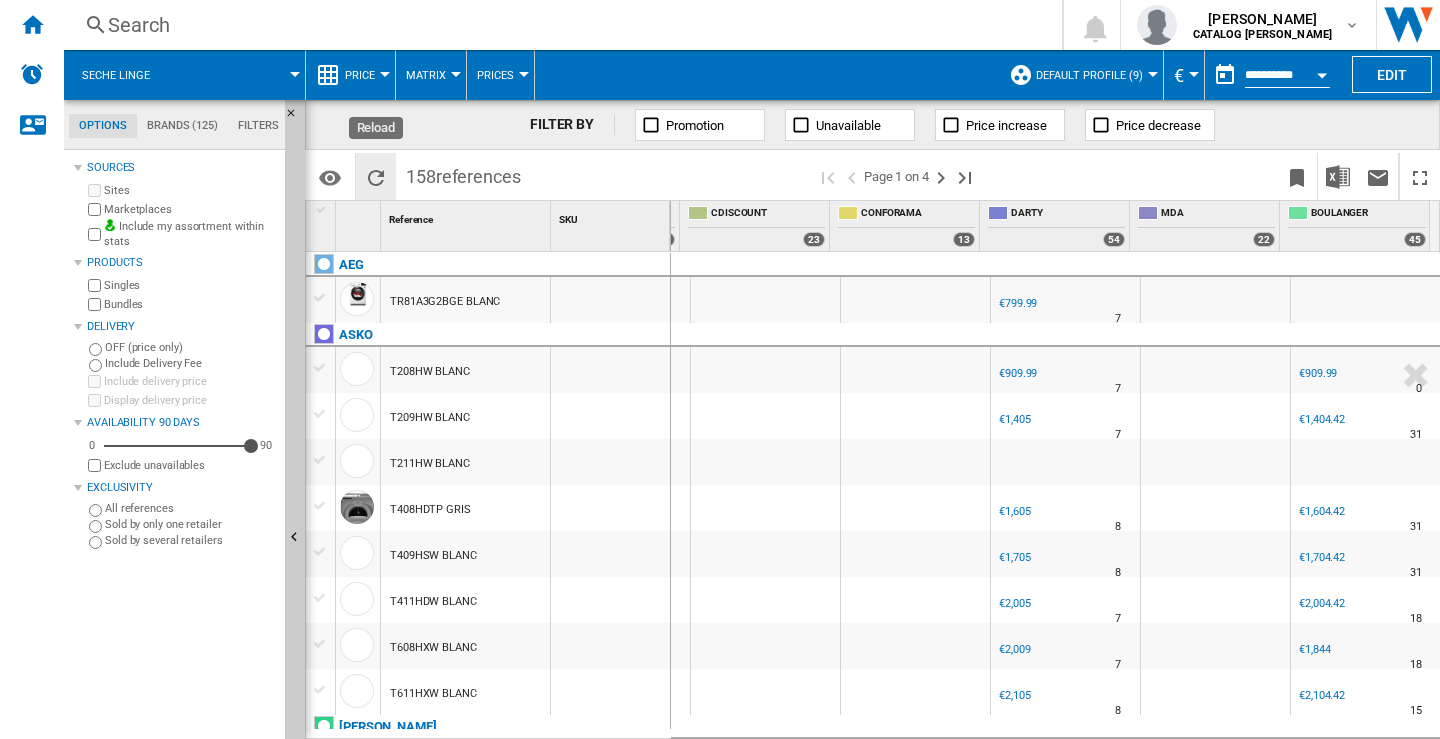 click at bounding box center (376, 176) 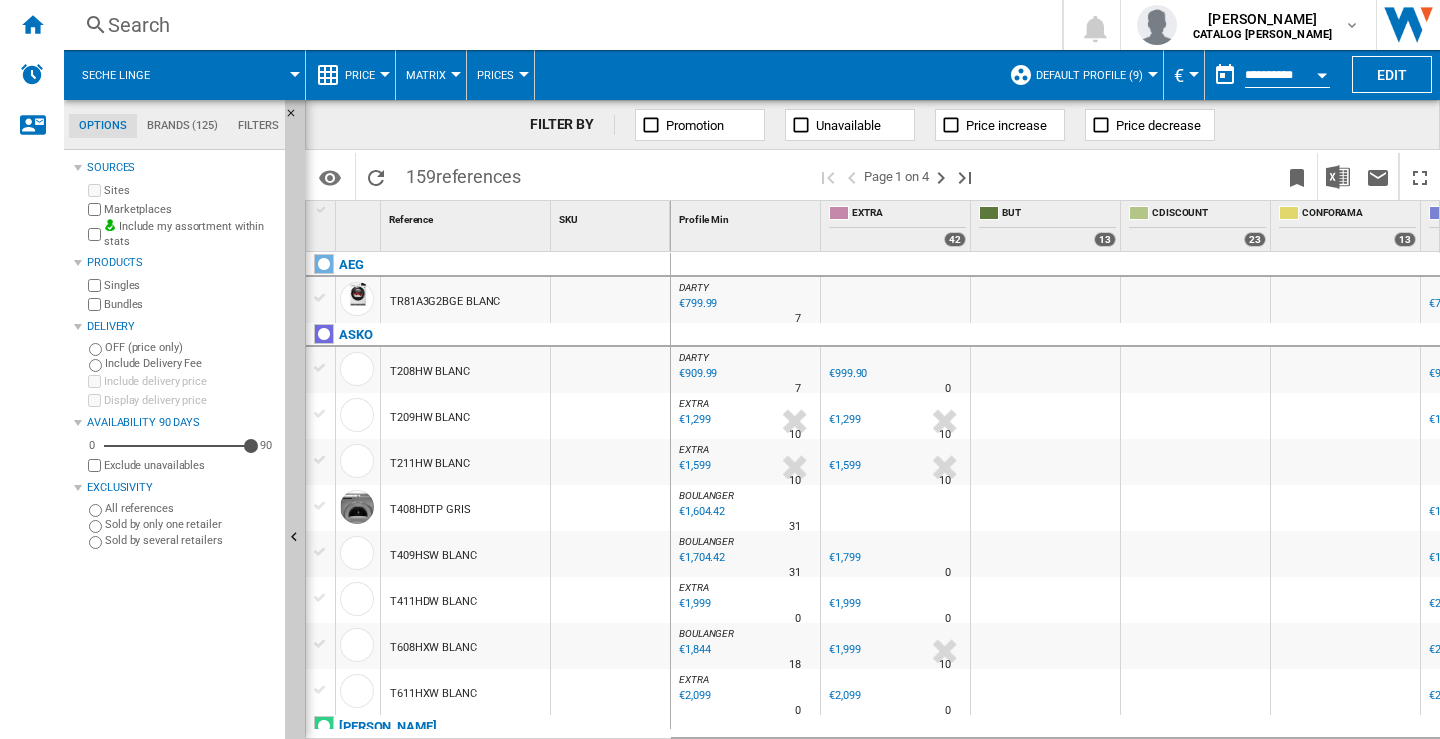 scroll, scrollTop: 0, scrollLeft: 319, axis: horizontal 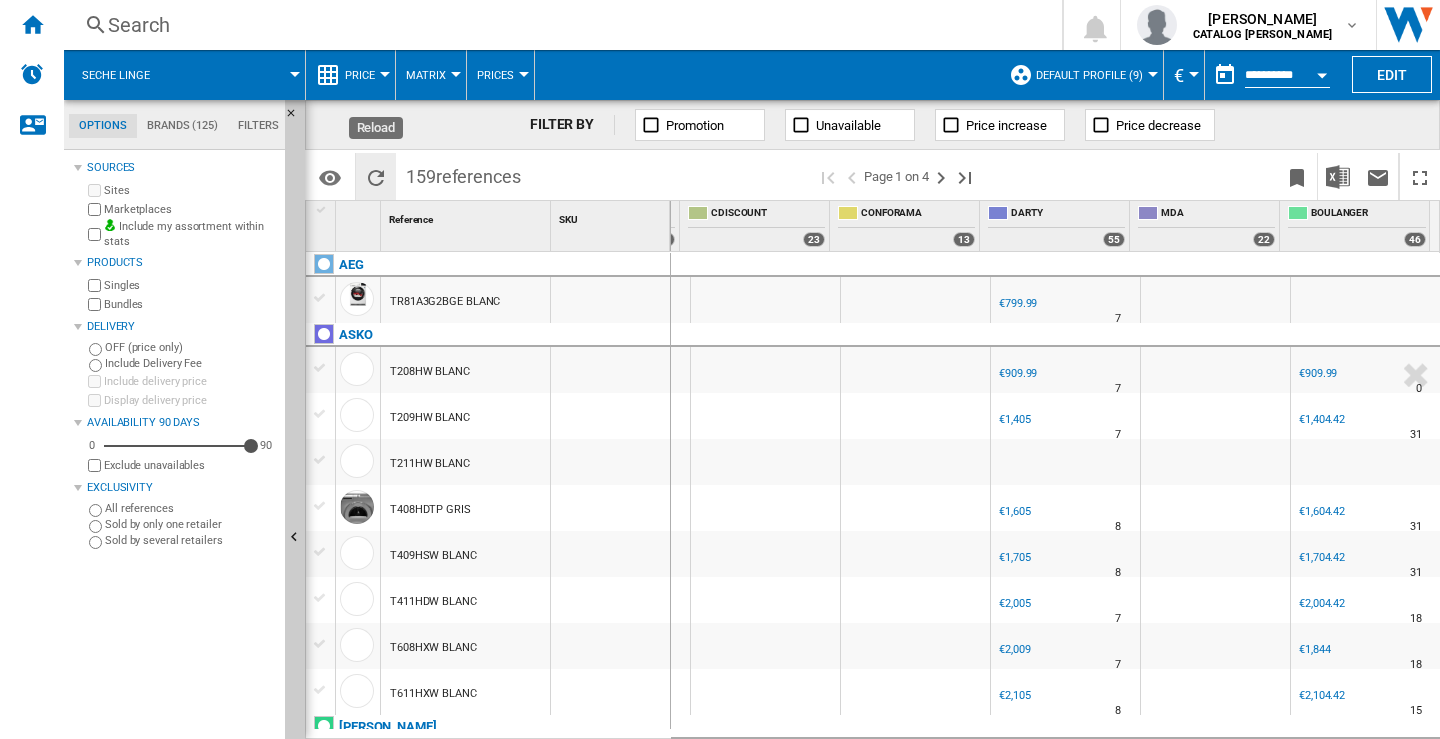 click at bounding box center [376, 178] 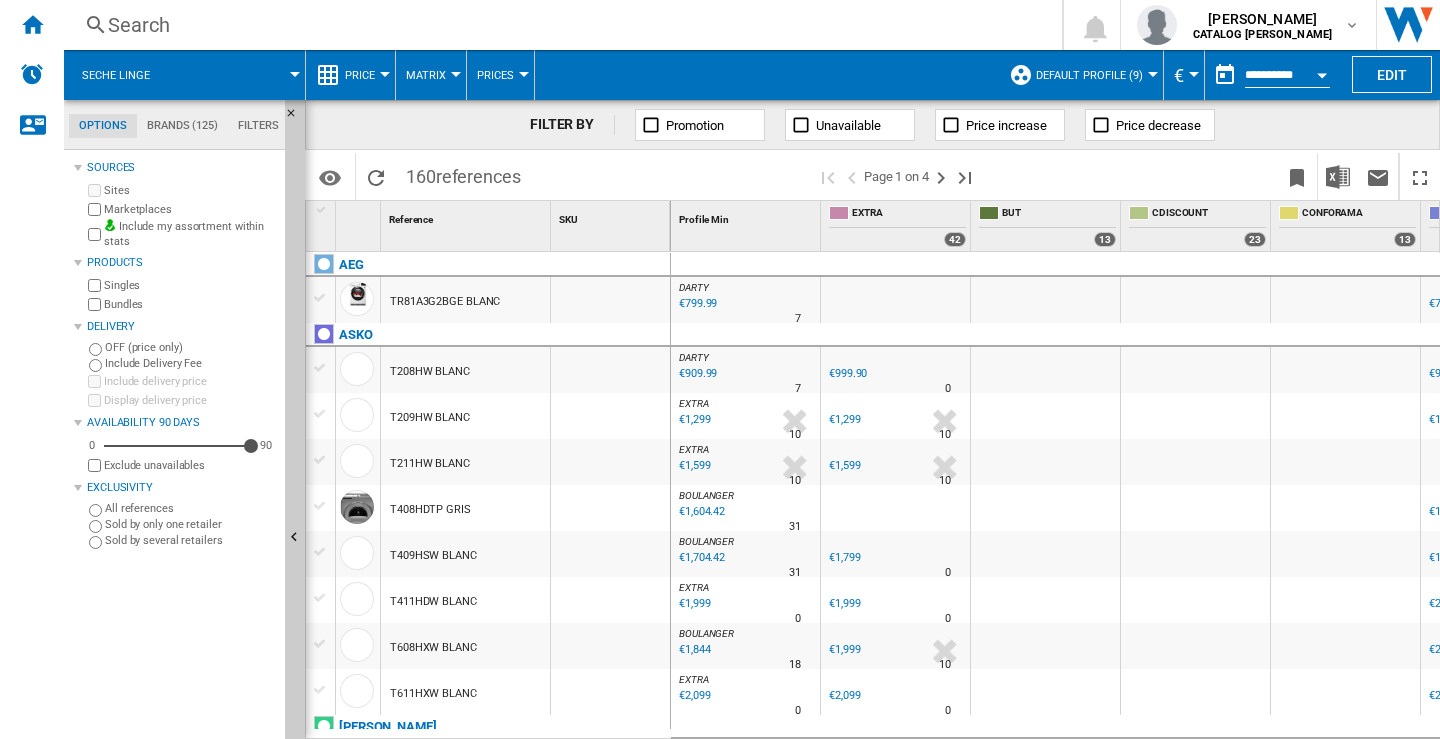 scroll, scrollTop: 0, scrollLeft: 441, axis: horizontal 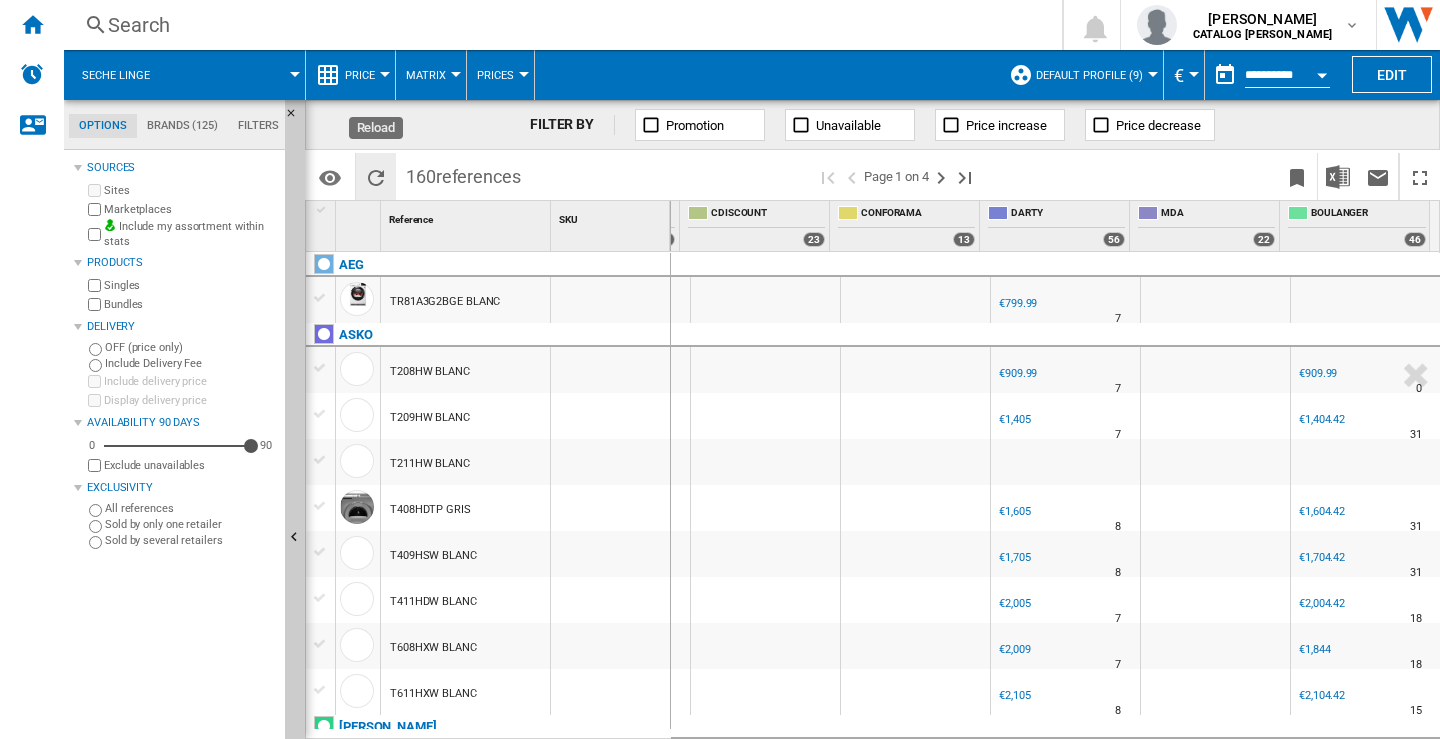 click at bounding box center [376, 178] 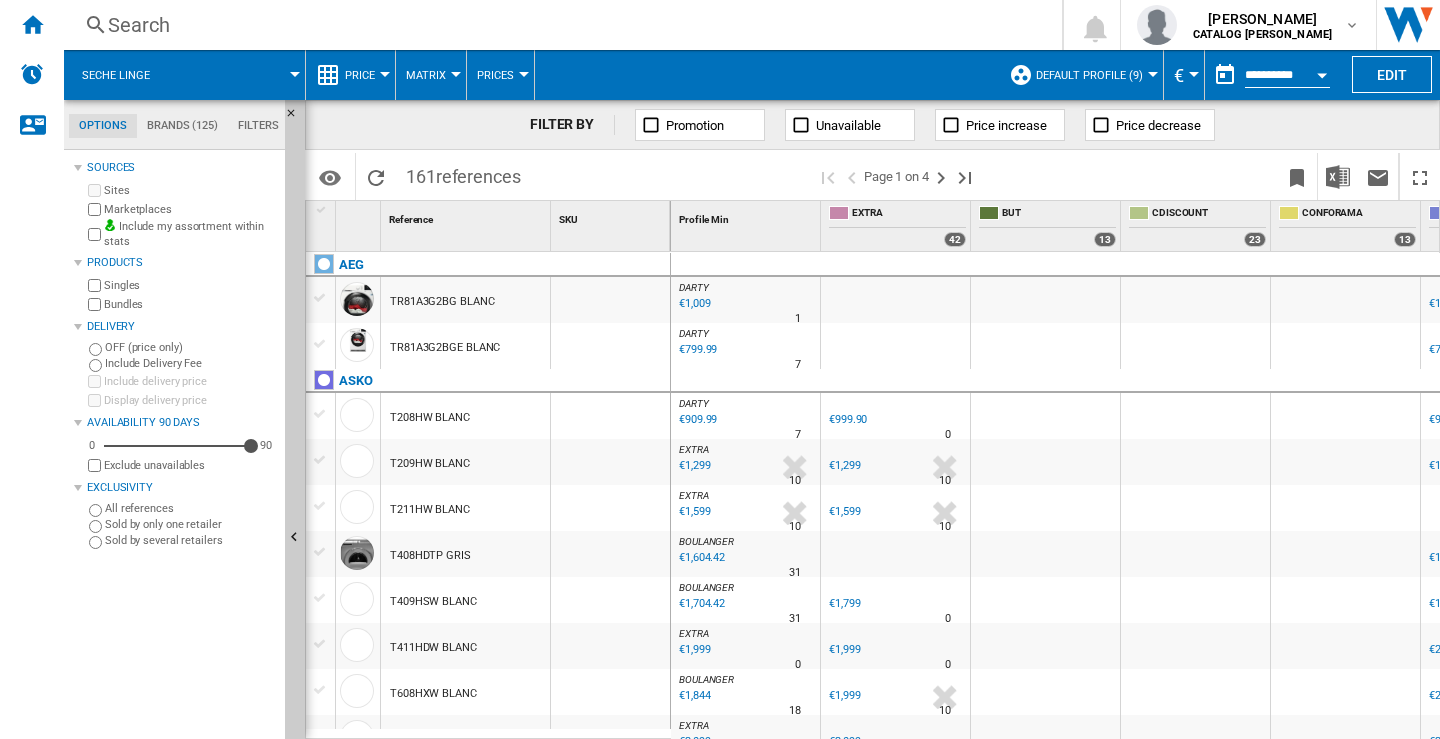 scroll, scrollTop: 0, scrollLeft: 382, axis: horizontal 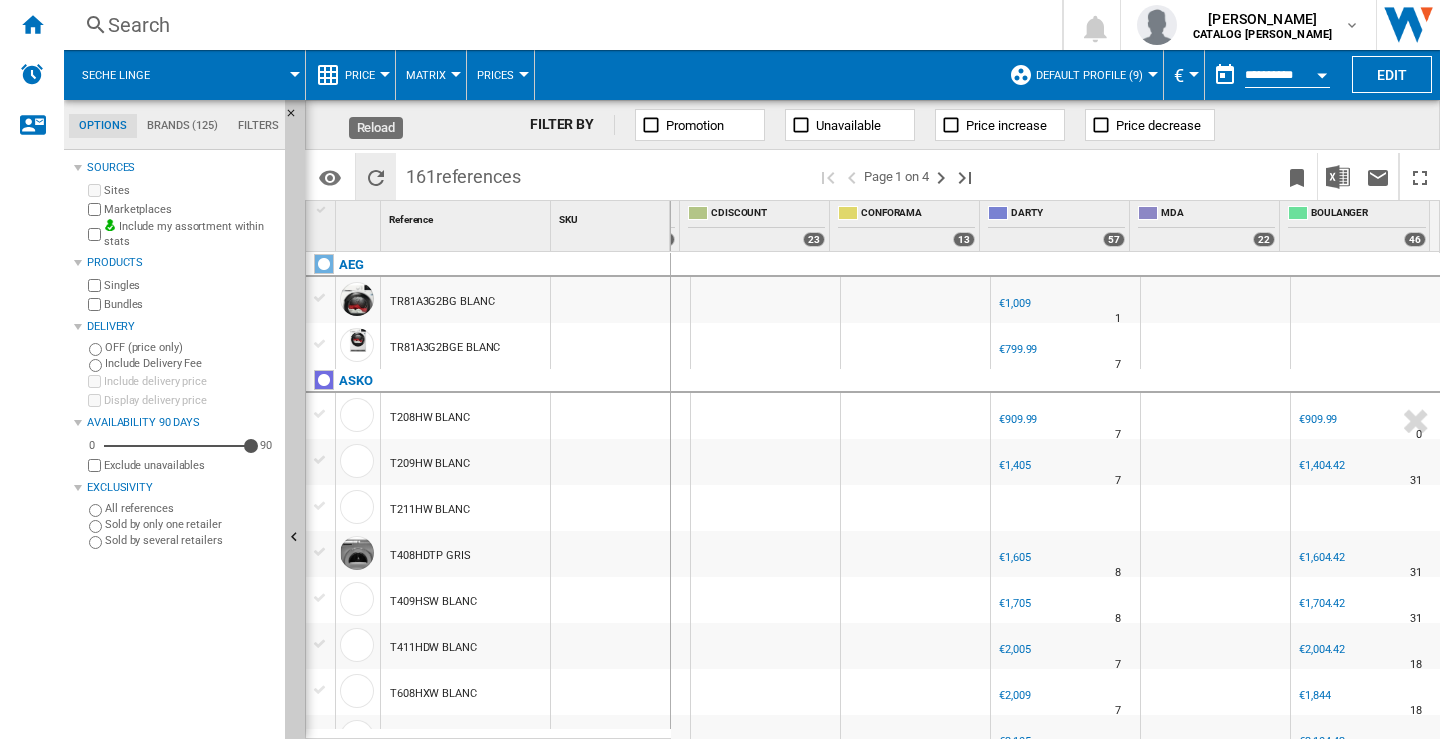 click at bounding box center [376, 178] 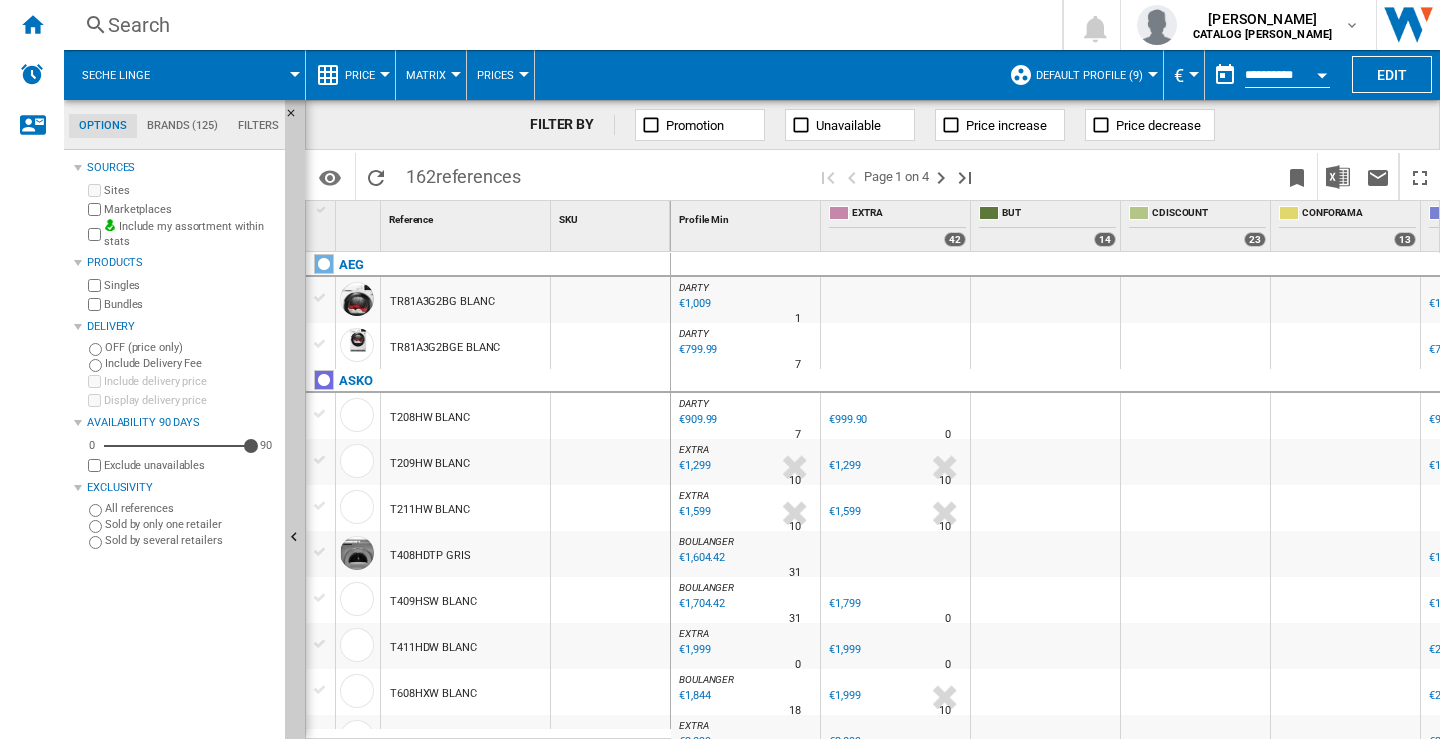 click on "€999.90" at bounding box center [848, 419] 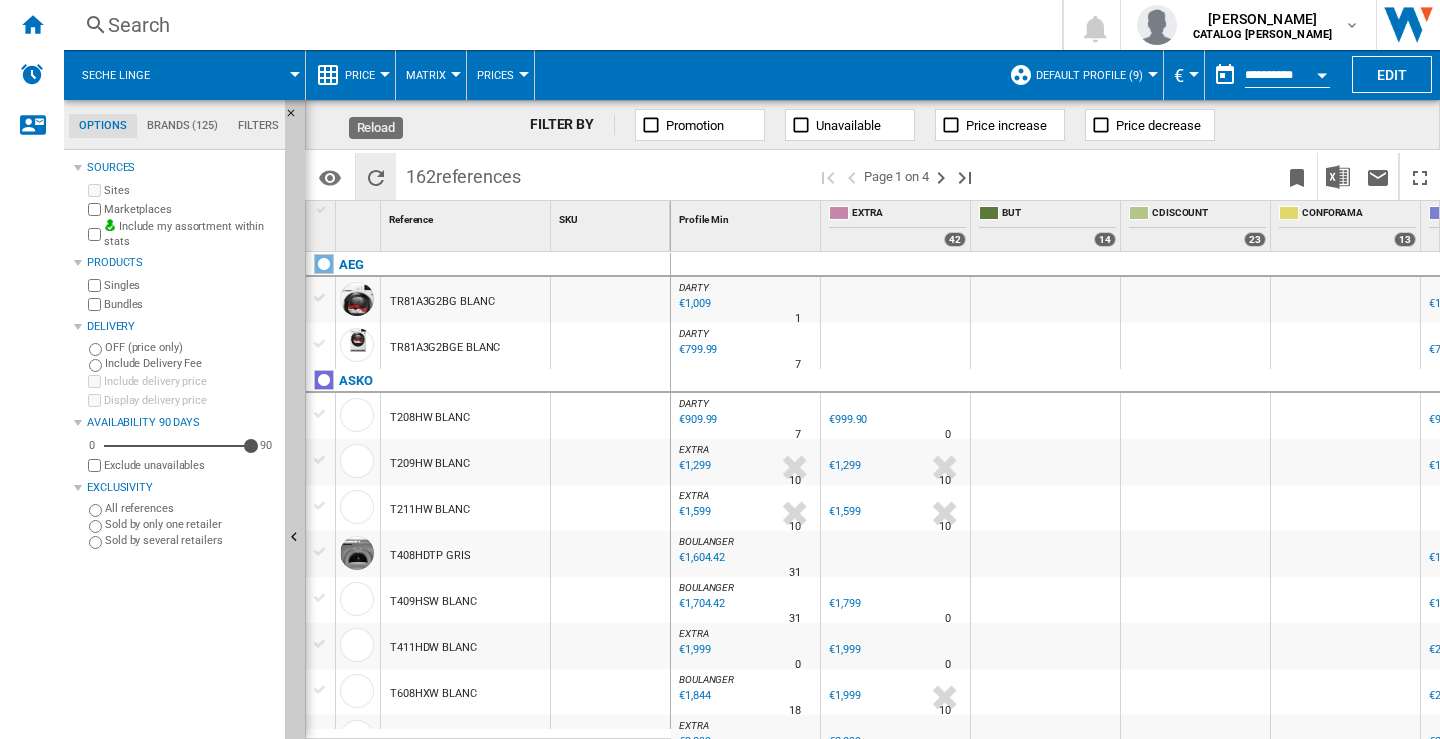 click at bounding box center [376, 178] 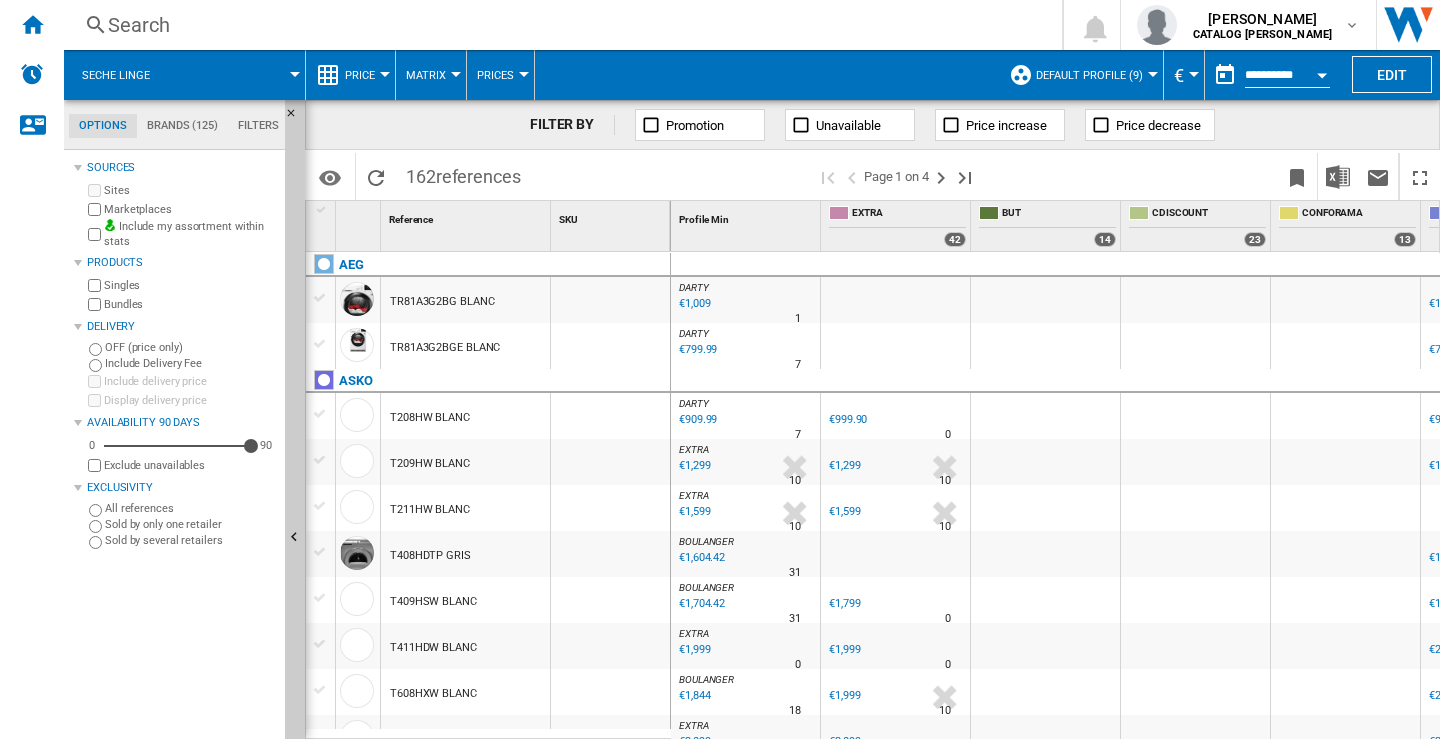 scroll, scrollTop: 0, scrollLeft: 441, axis: horizontal 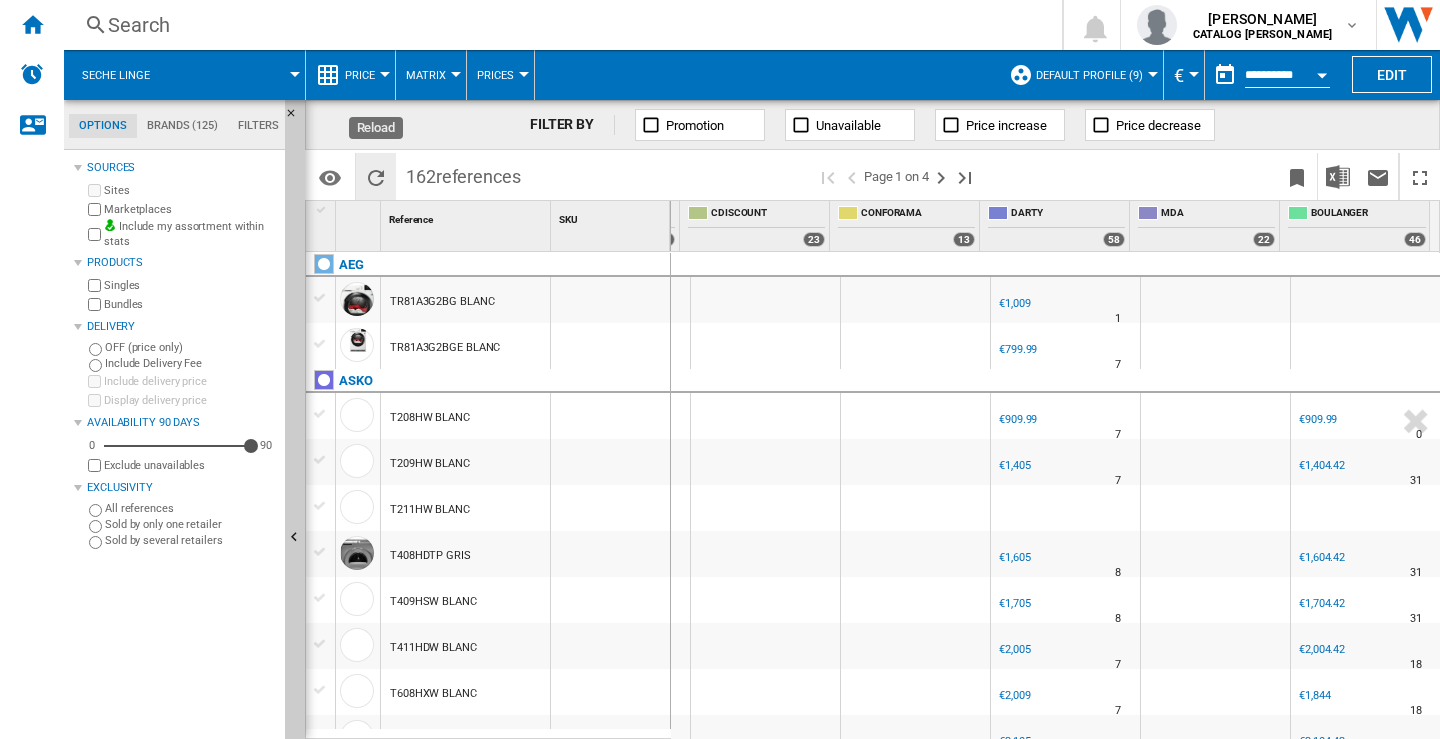 click at bounding box center (376, 178) 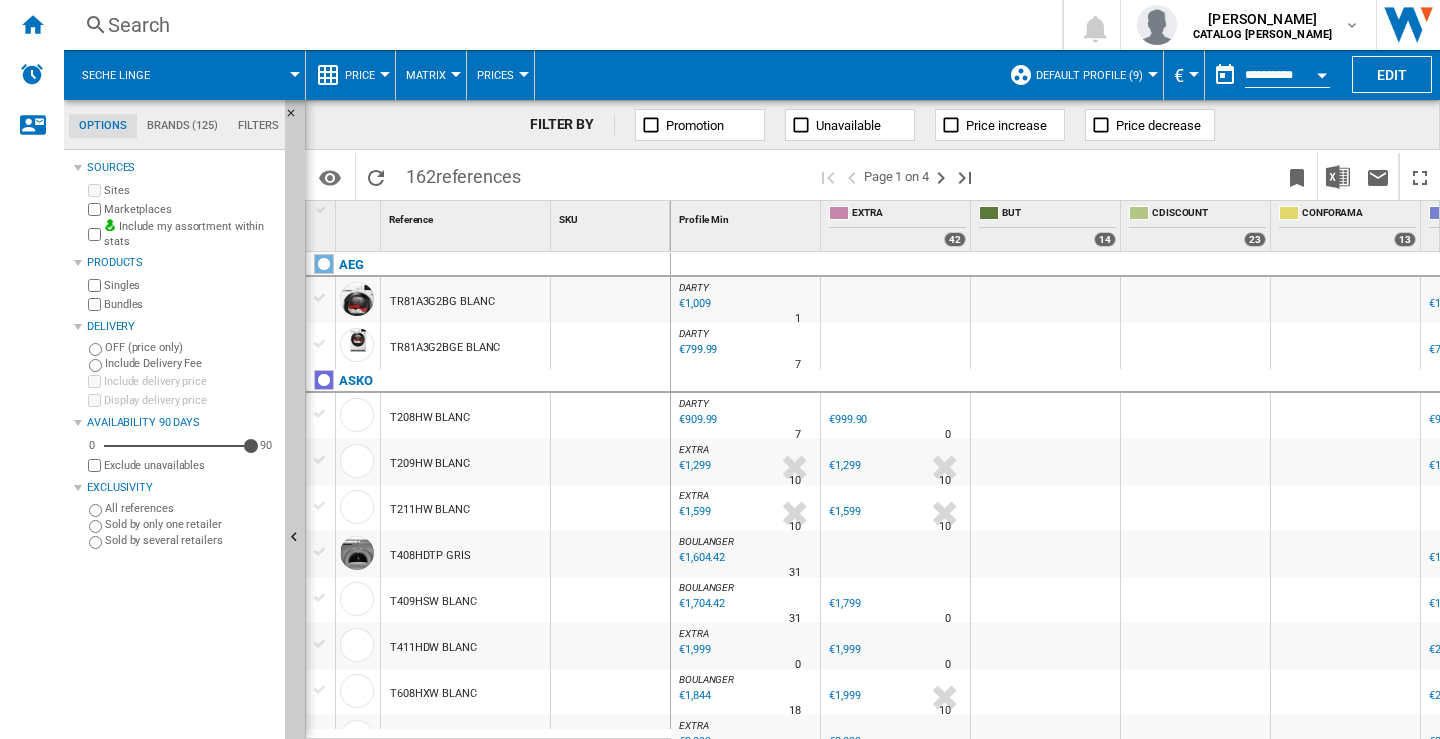 scroll, scrollTop: 0, scrollLeft: 441, axis: horizontal 